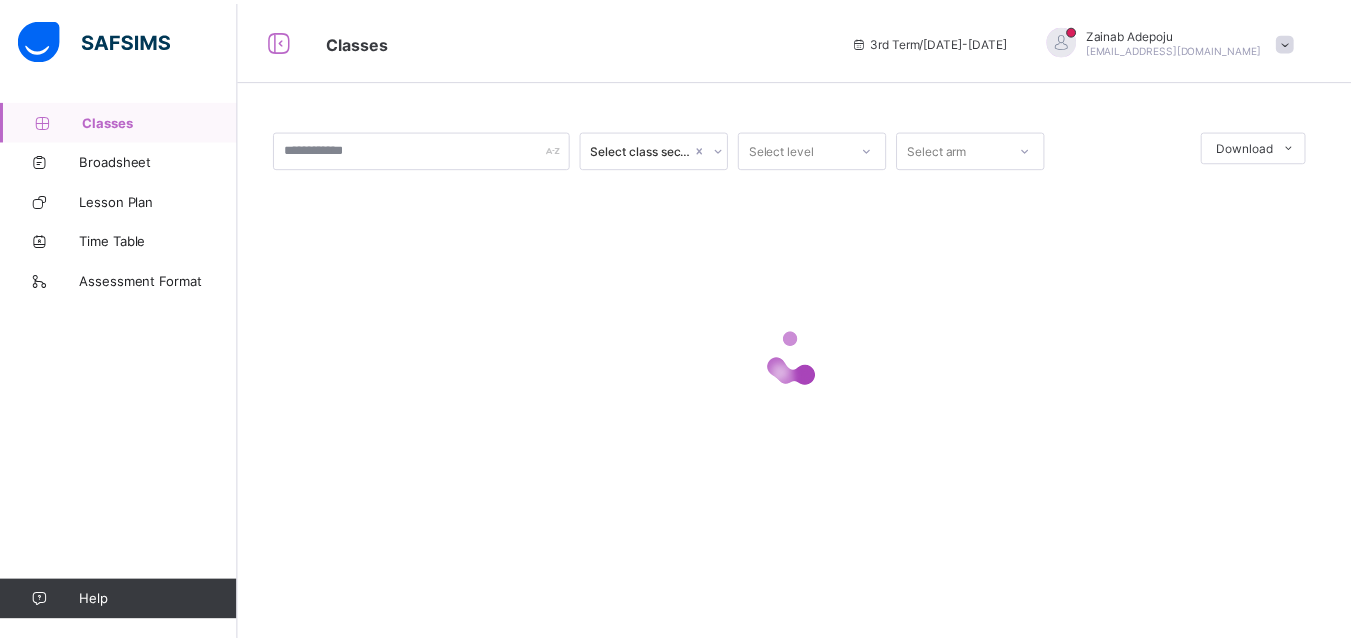 scroll, scrollTop: 0, scrollLeft: 0, axis: both 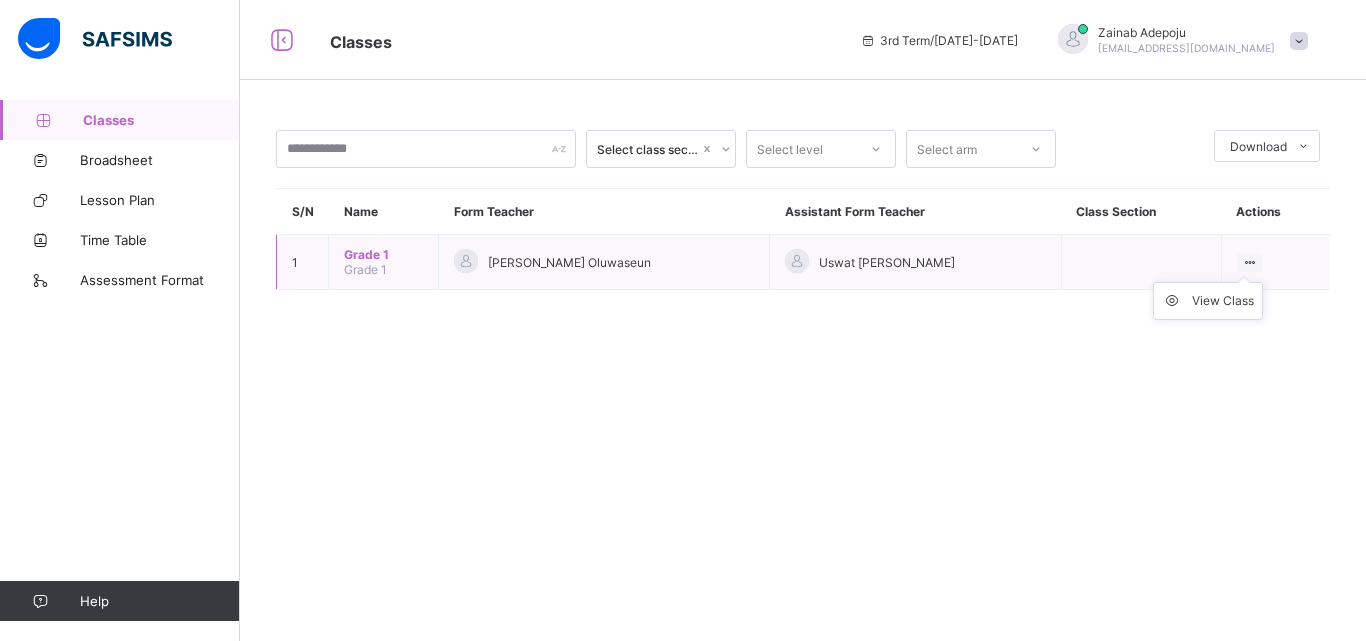 click on "View Class" at bounding box center [1208, 301] 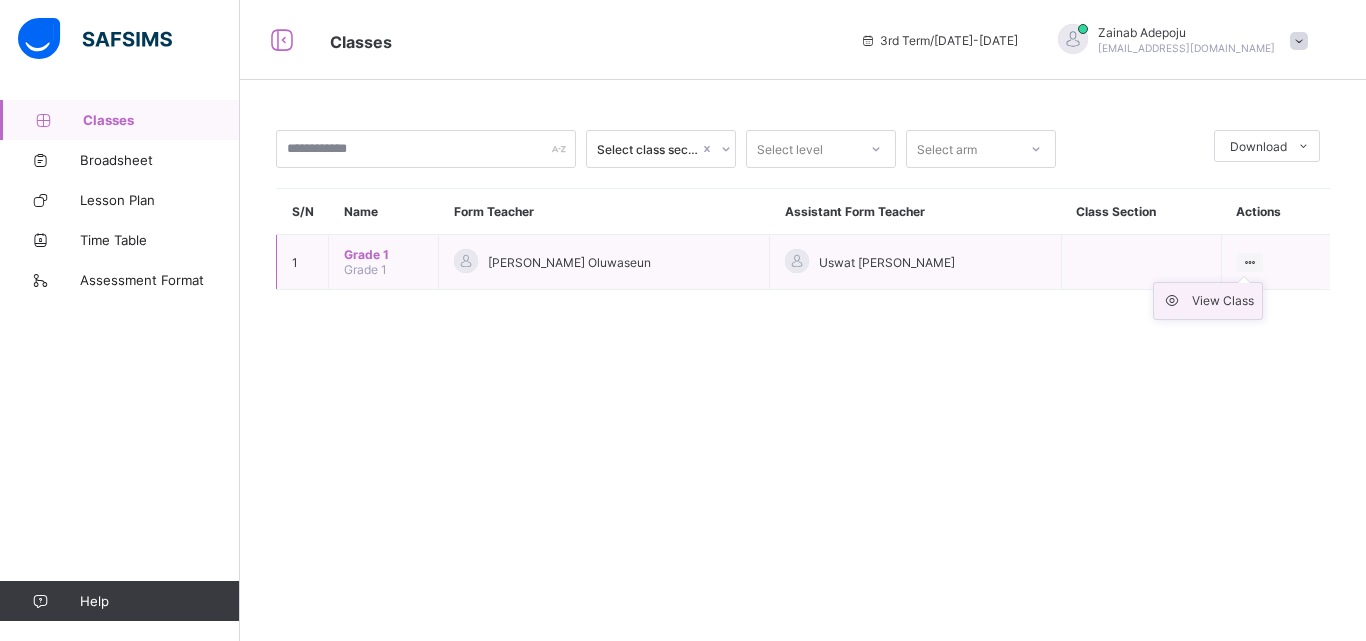 click on "View Class" at bounding box center (1223, 301) 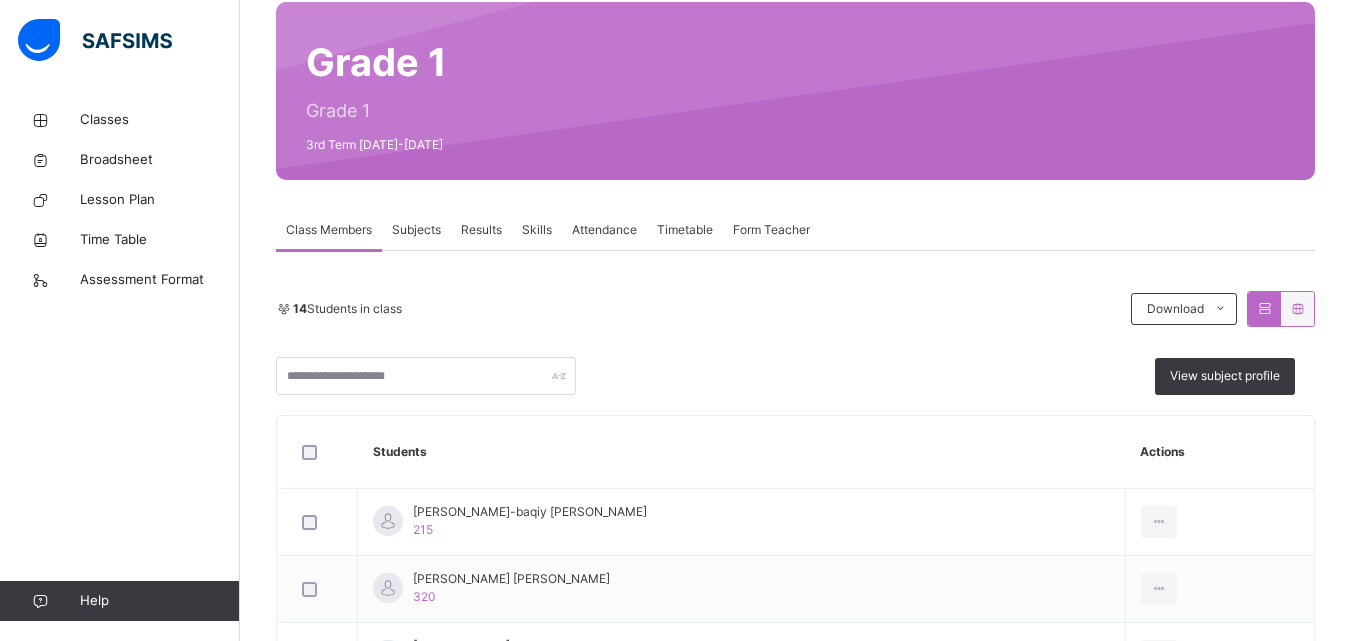 scroll, scrollTop: 0, scrollLeft: 0, axis: both 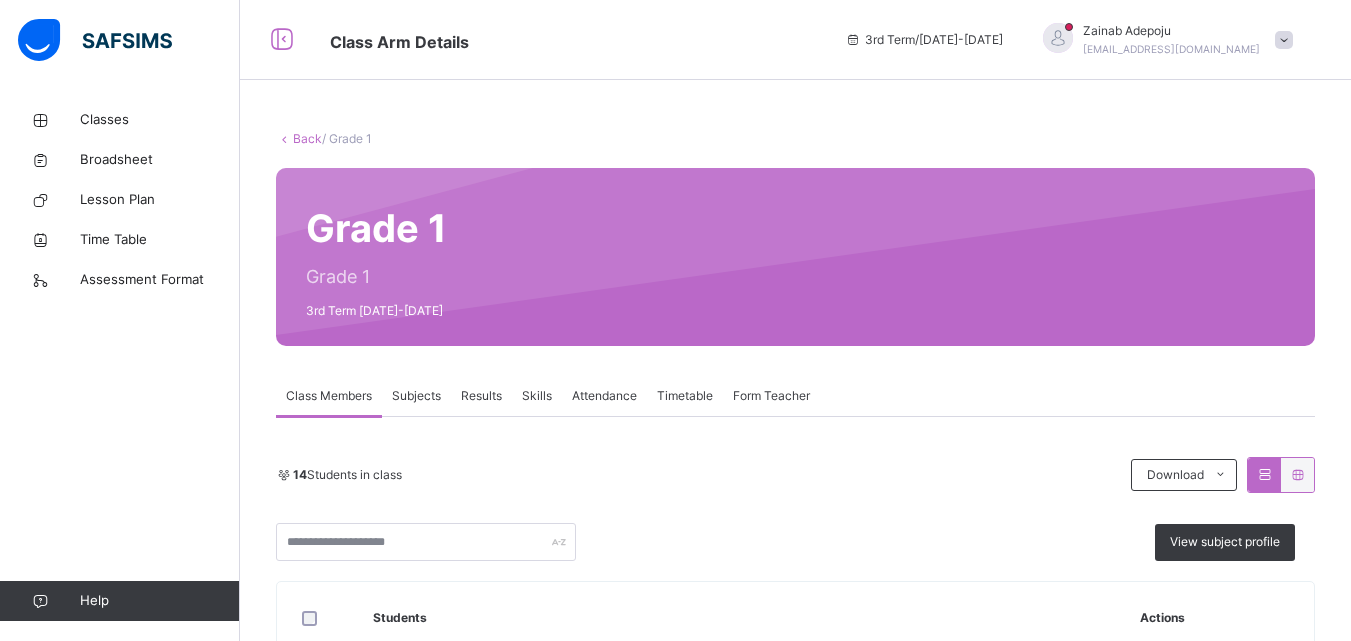 click on "Subjects" at bounding box center [416, 396] 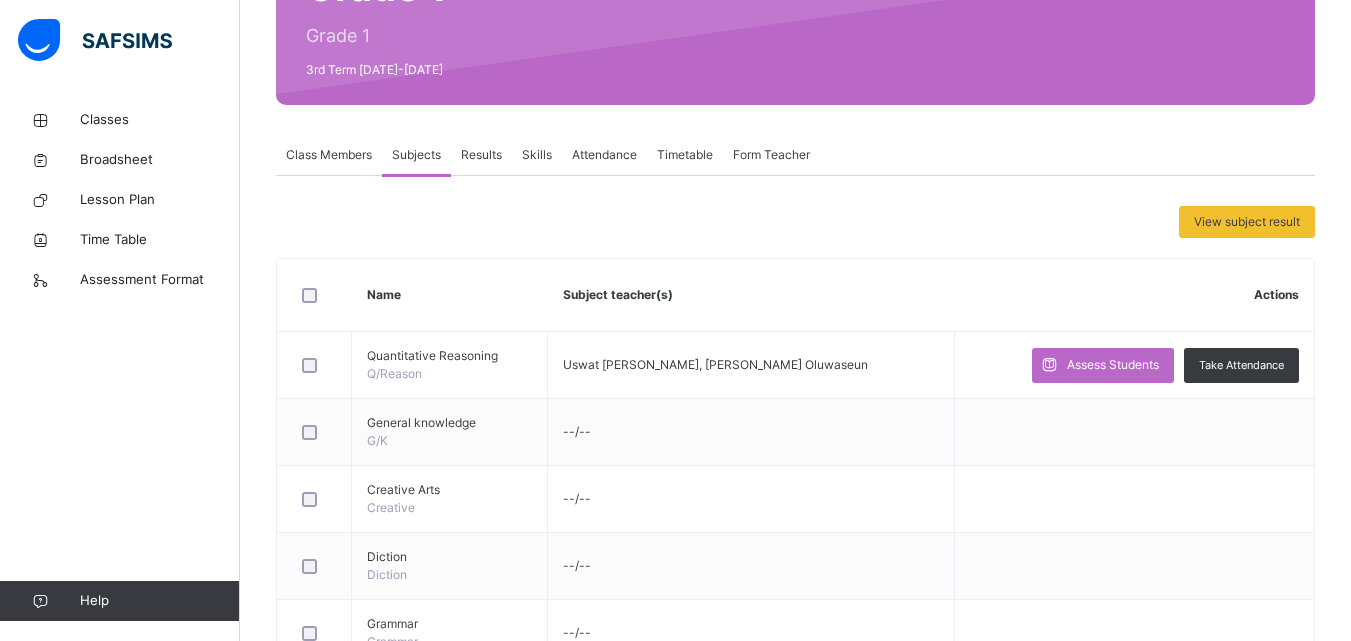scroll, scrollTop: 244, scrollLeft: 0, axis: vertical 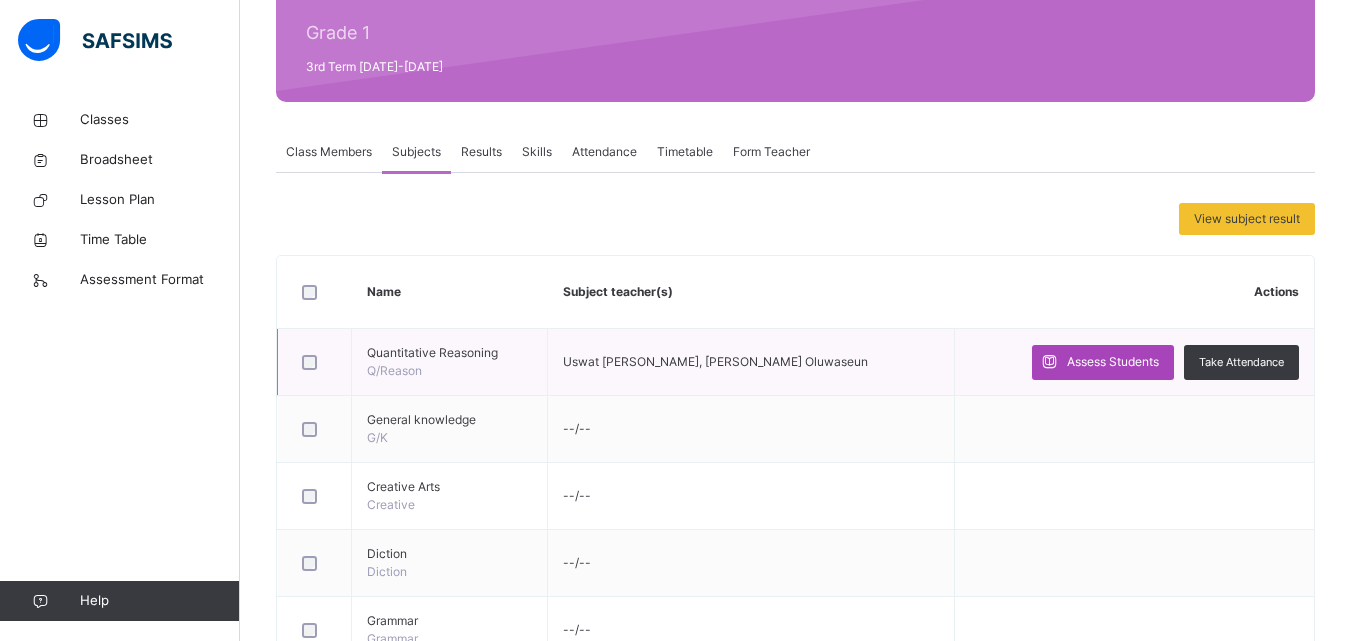 click on "Assess Students" at bounding box center (1113, 362) 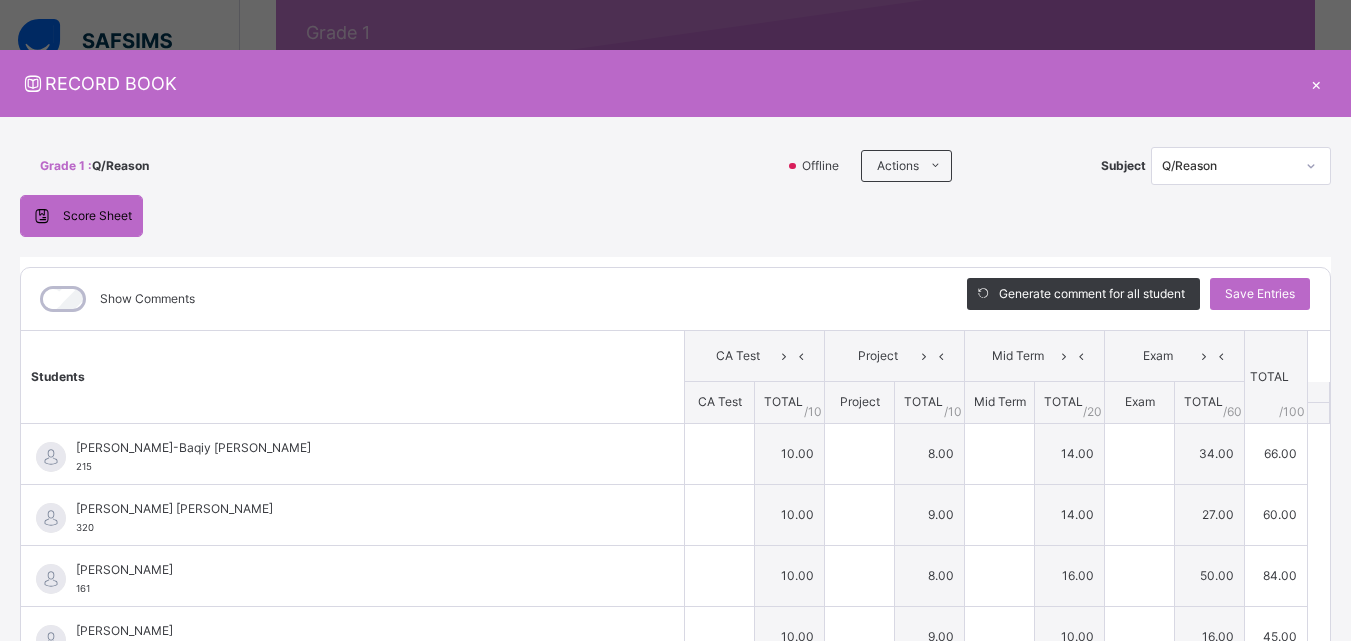 type on "**" 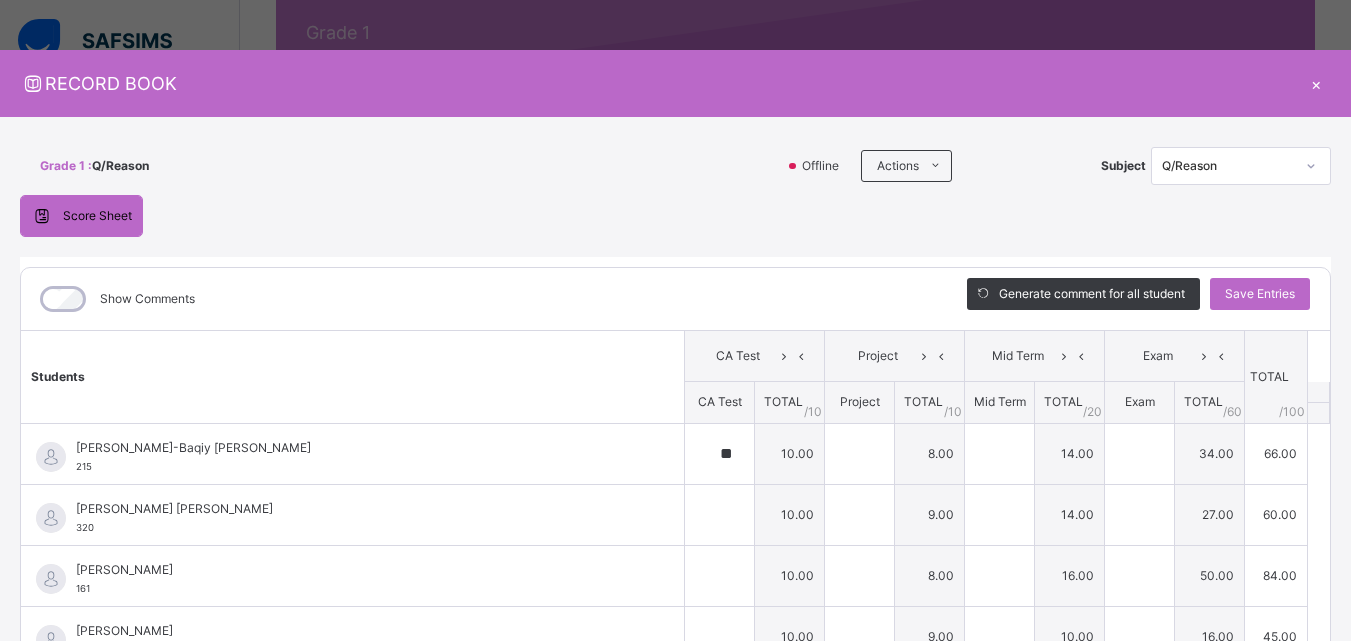type on "*" 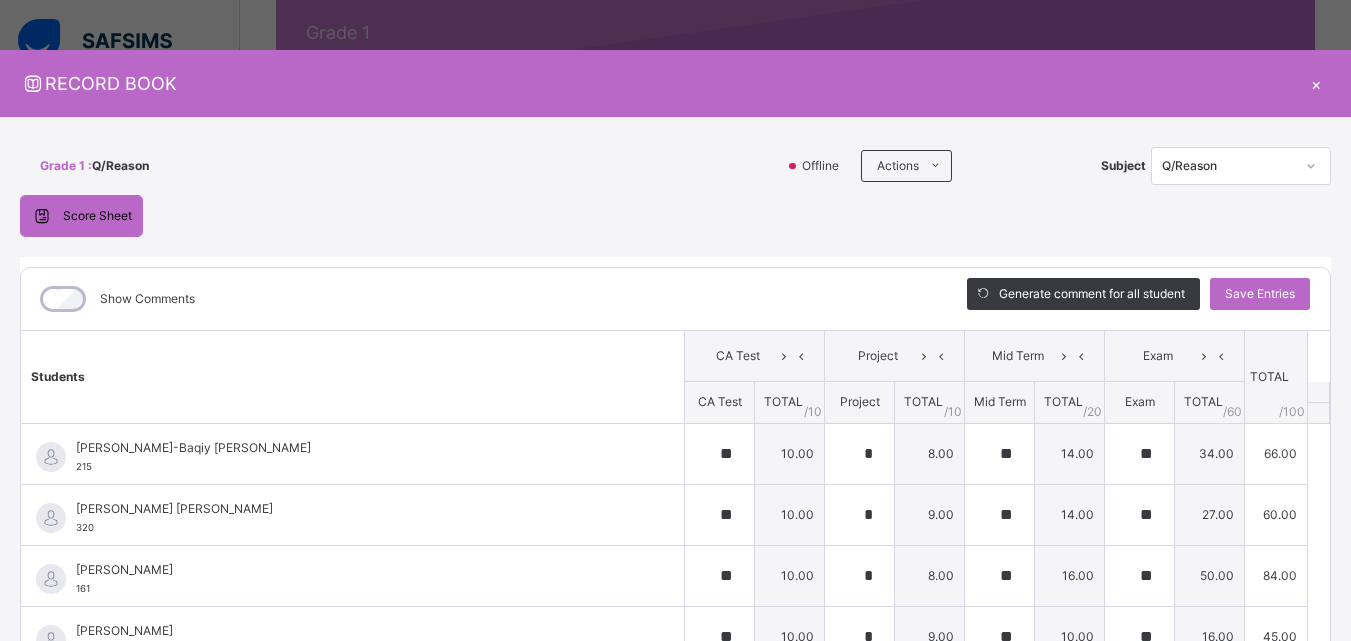 type on "**" 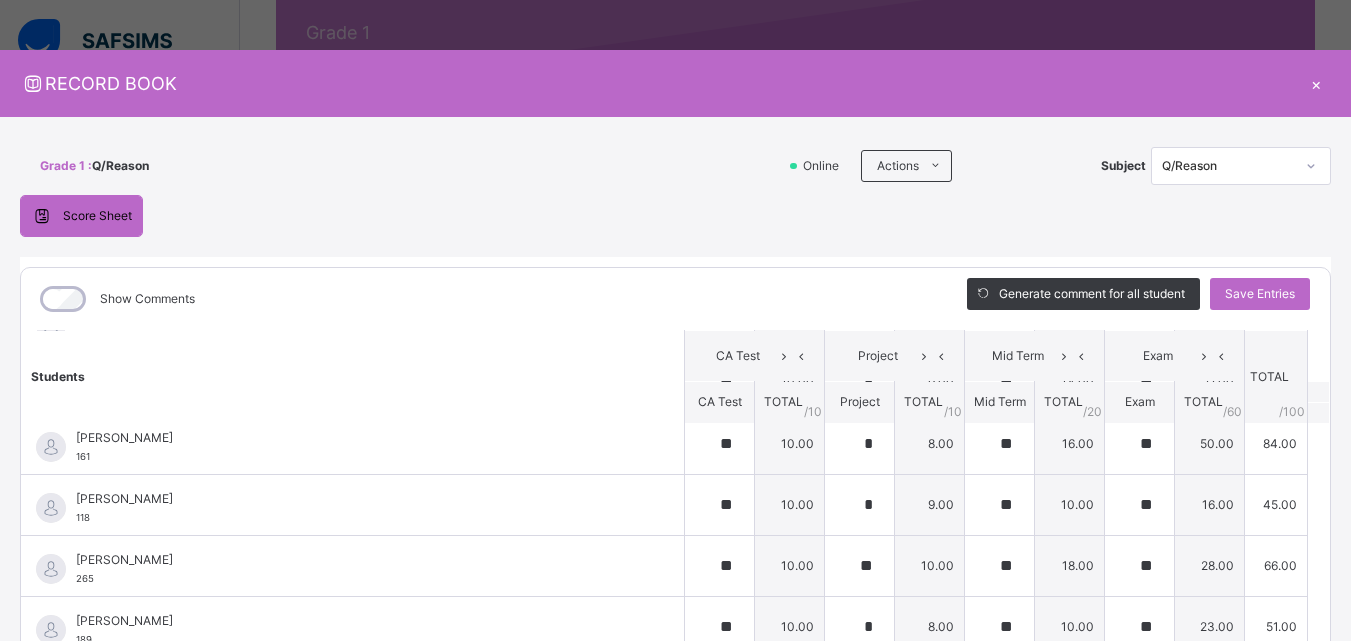 scroll, scrollTop: 122, scrollLeft: 0, axis: vertical 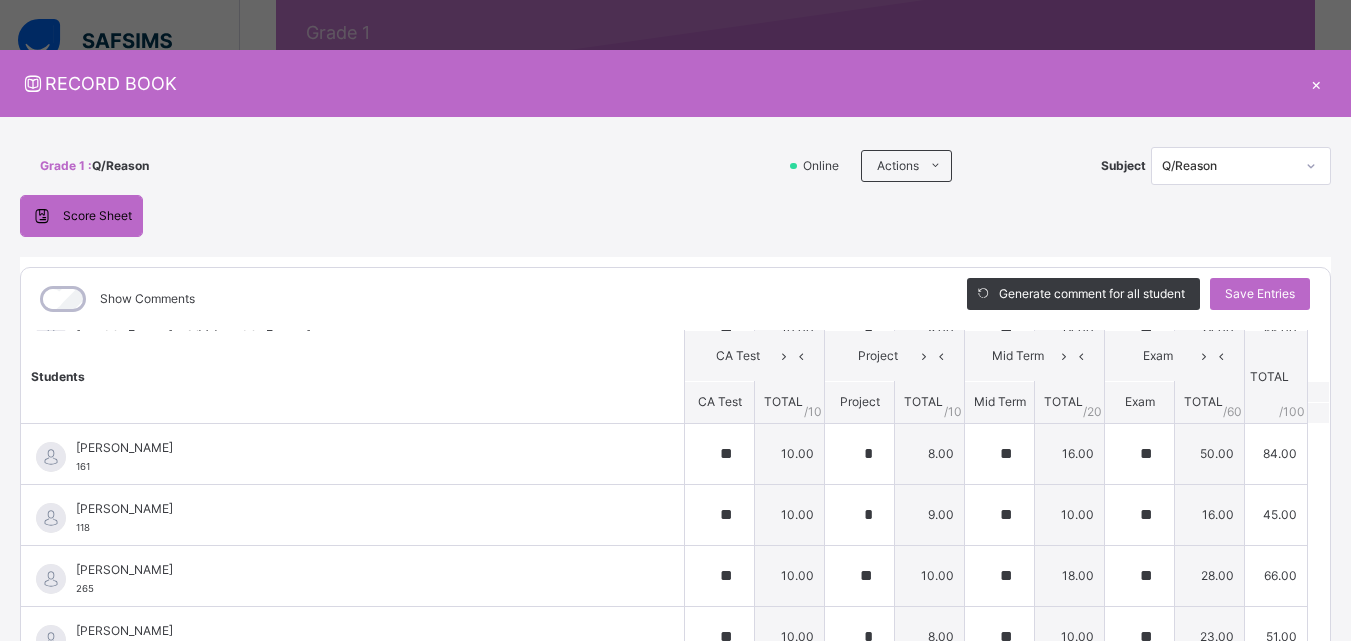 click on "×" at bounding box center (1316, 83) 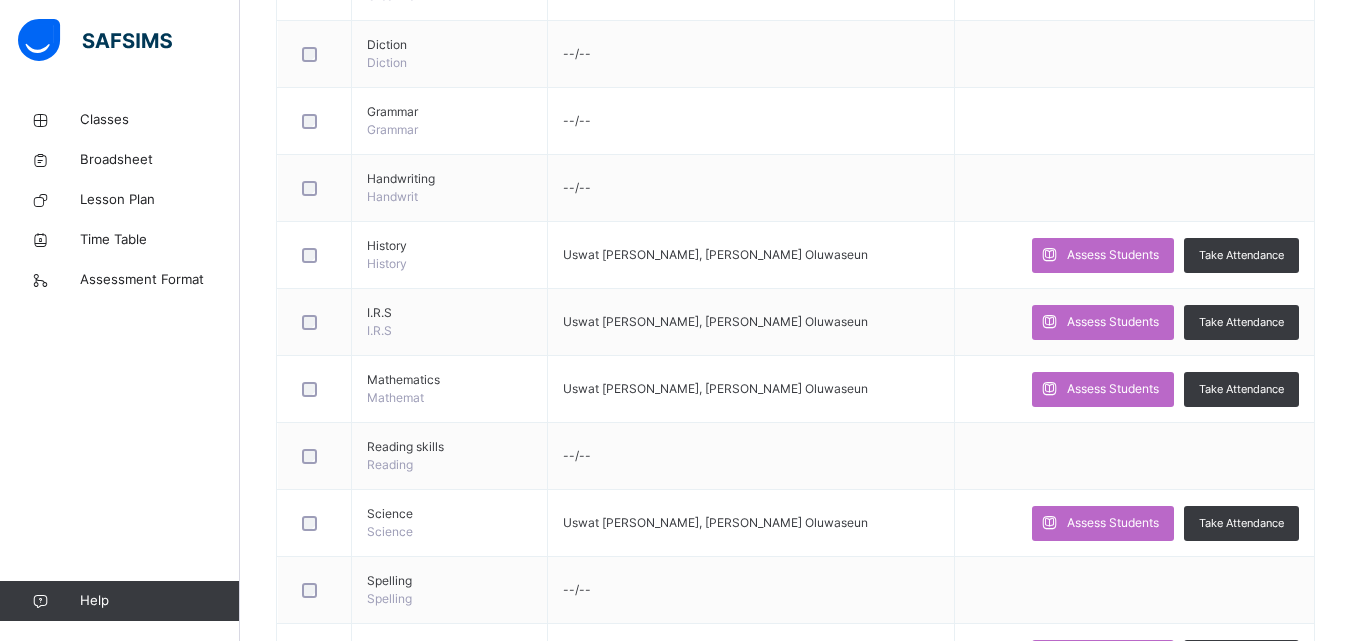 scroll, scrollTop: 756, scrollLeft: 0, axis: vertical 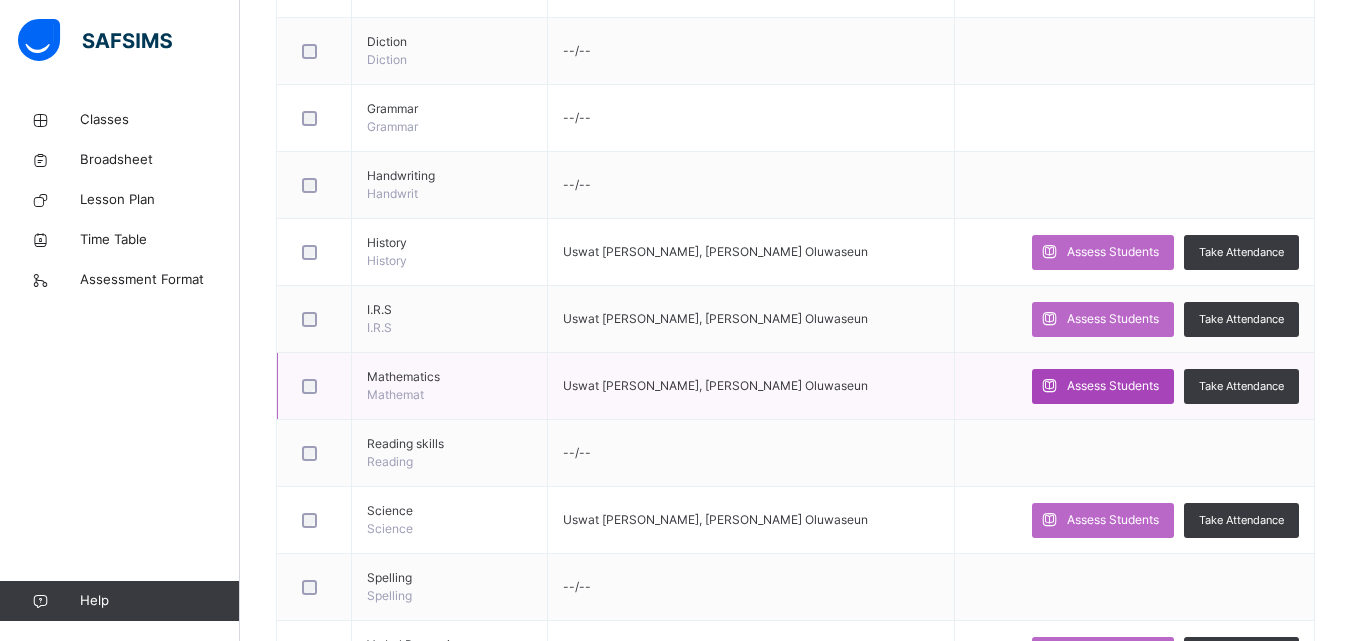 click on "Assess Students" at bounding box center [1113, 386] 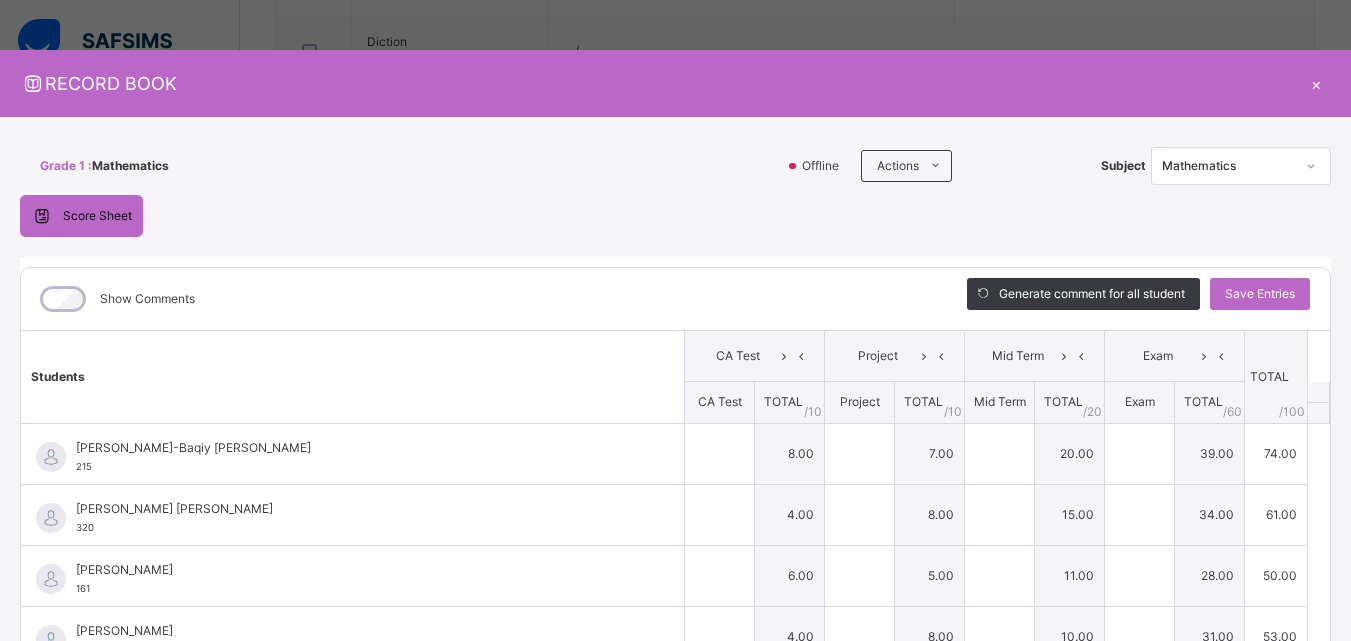 type on "*" 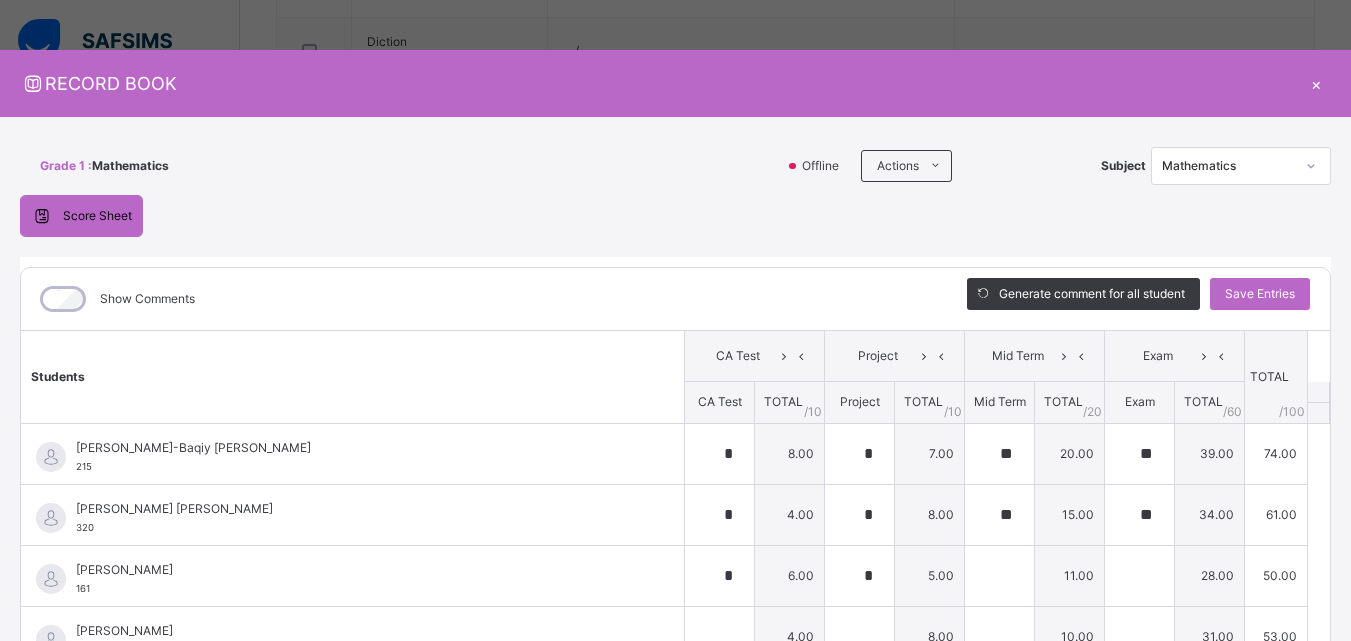 type on "**" 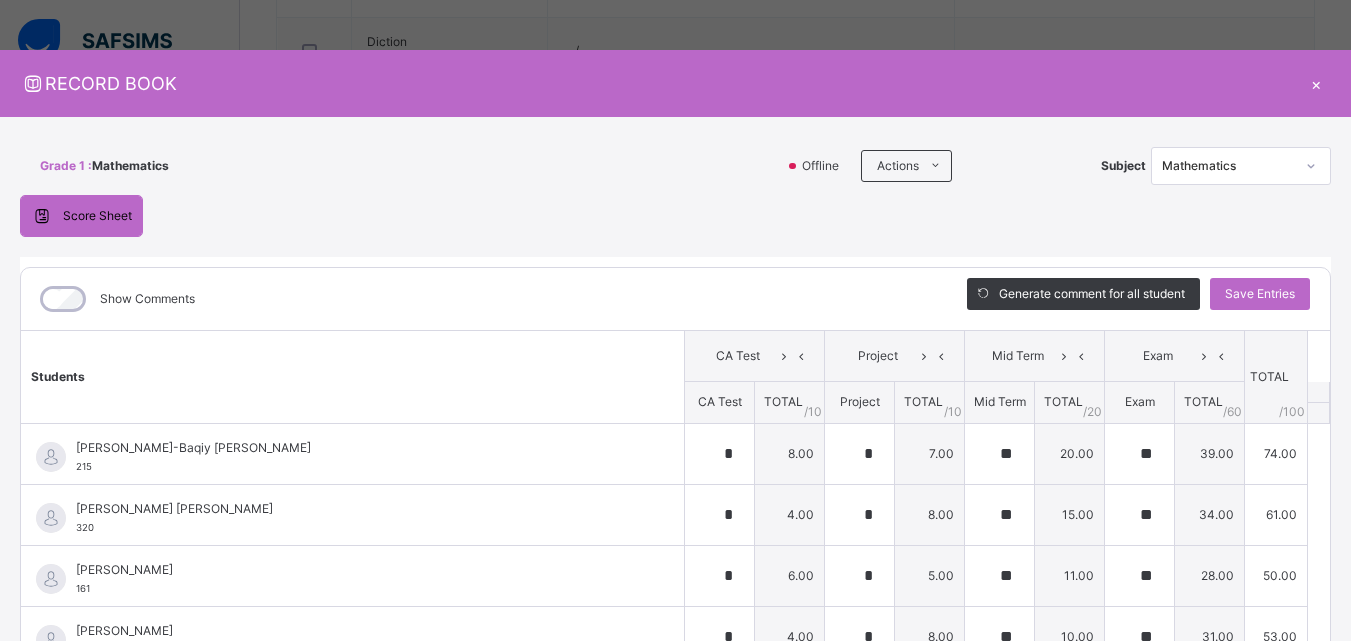 type on "*" 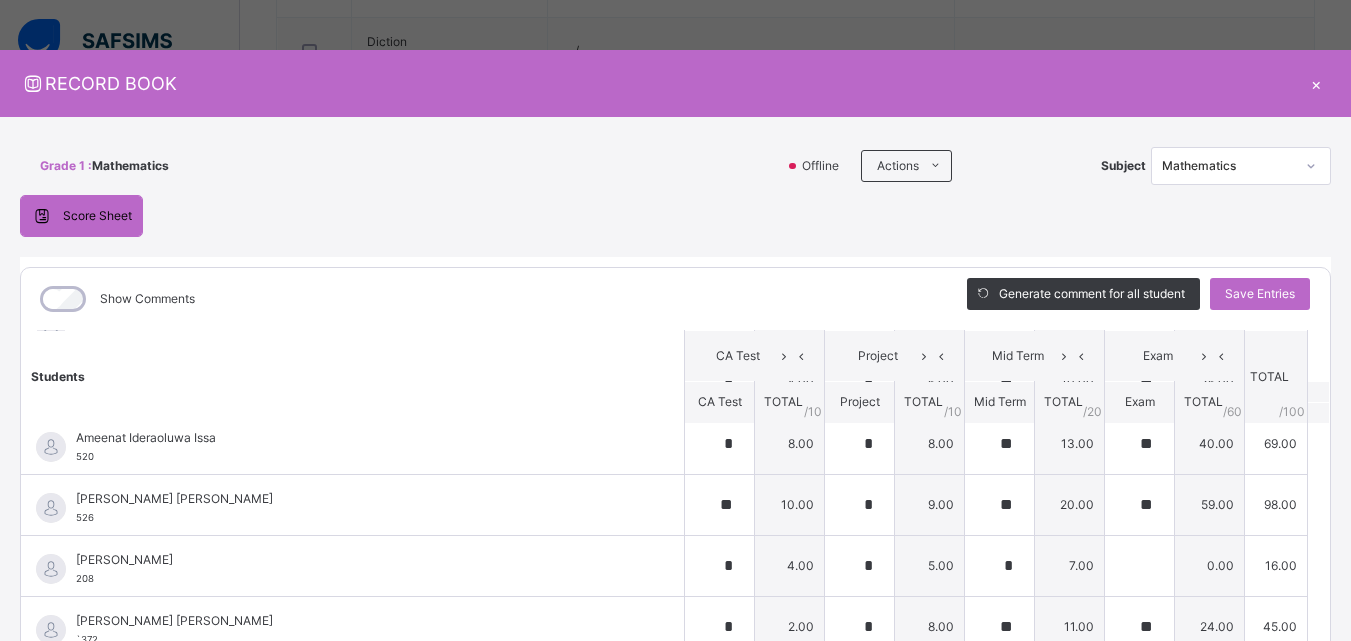 scroll, scrollTop: 448, scrollLeft: 0, axis: vertical 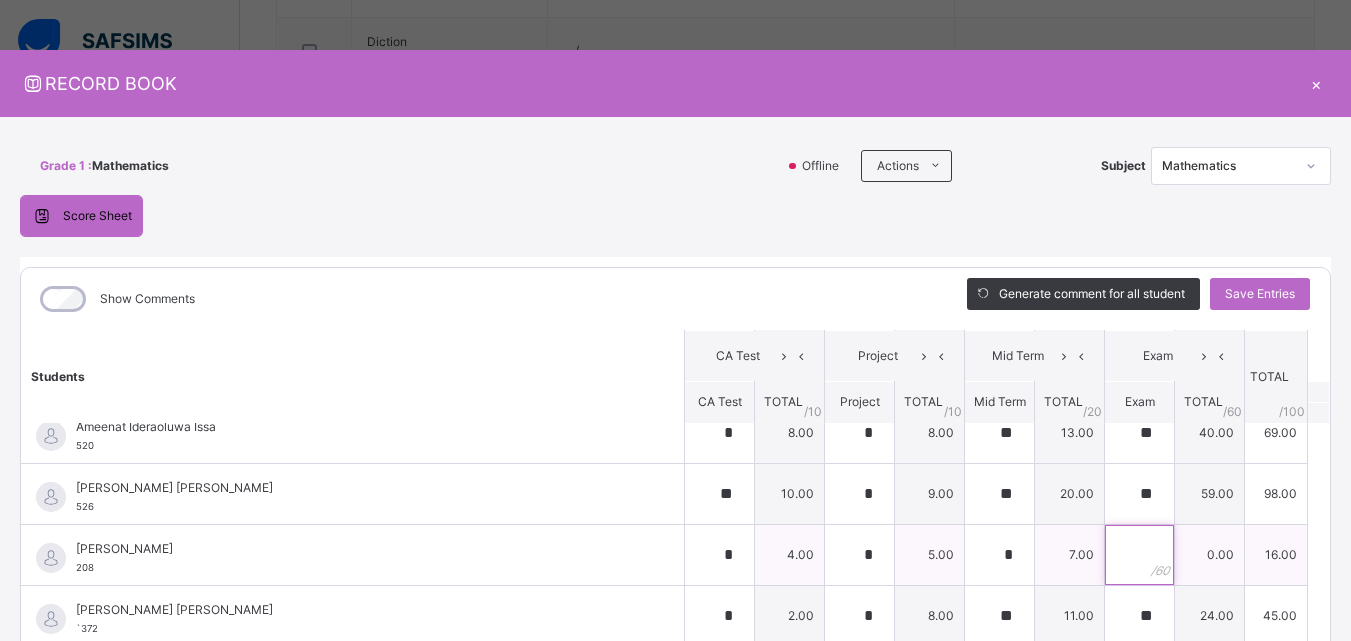 click at bounding box center (1139, 555) 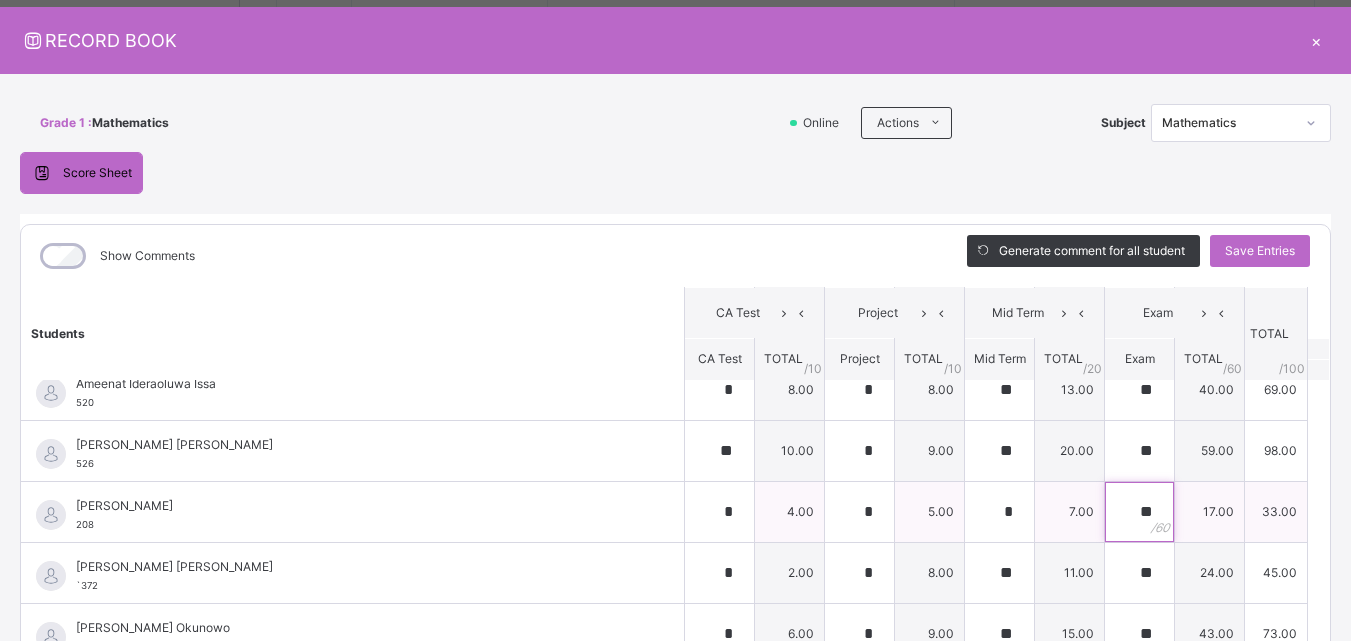 scroll, scrollTop: 35, scrollLeft: 0, axis: vertical 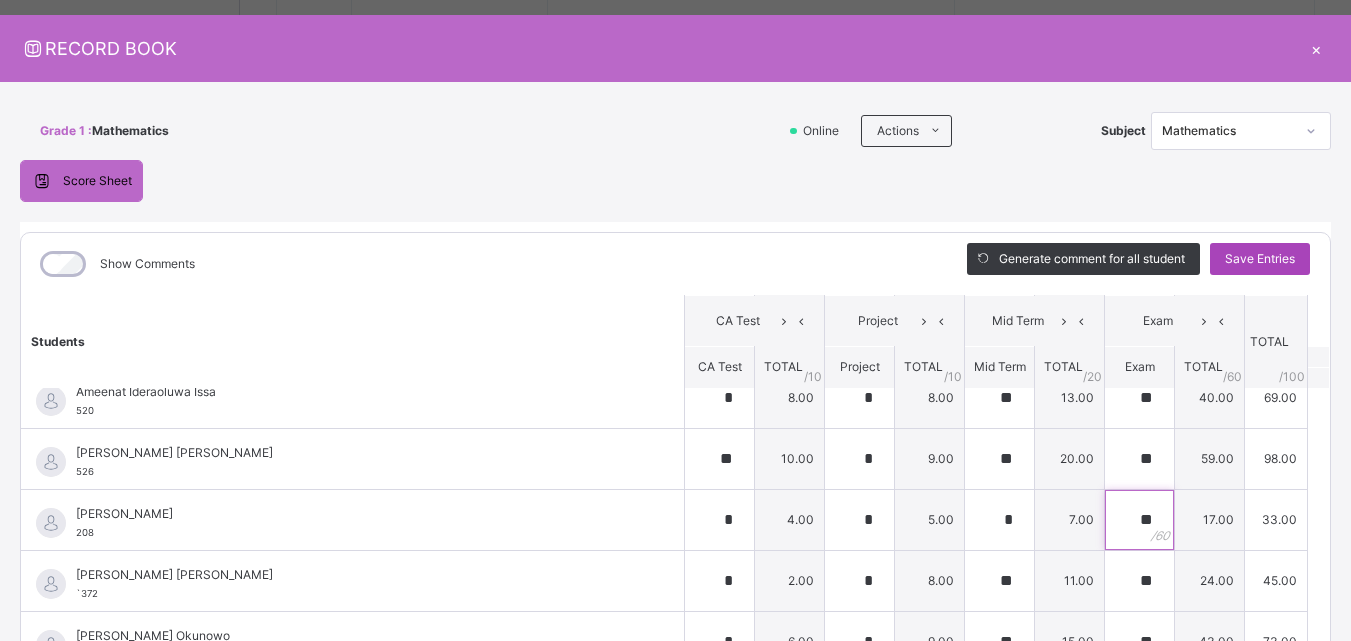 type on "**" 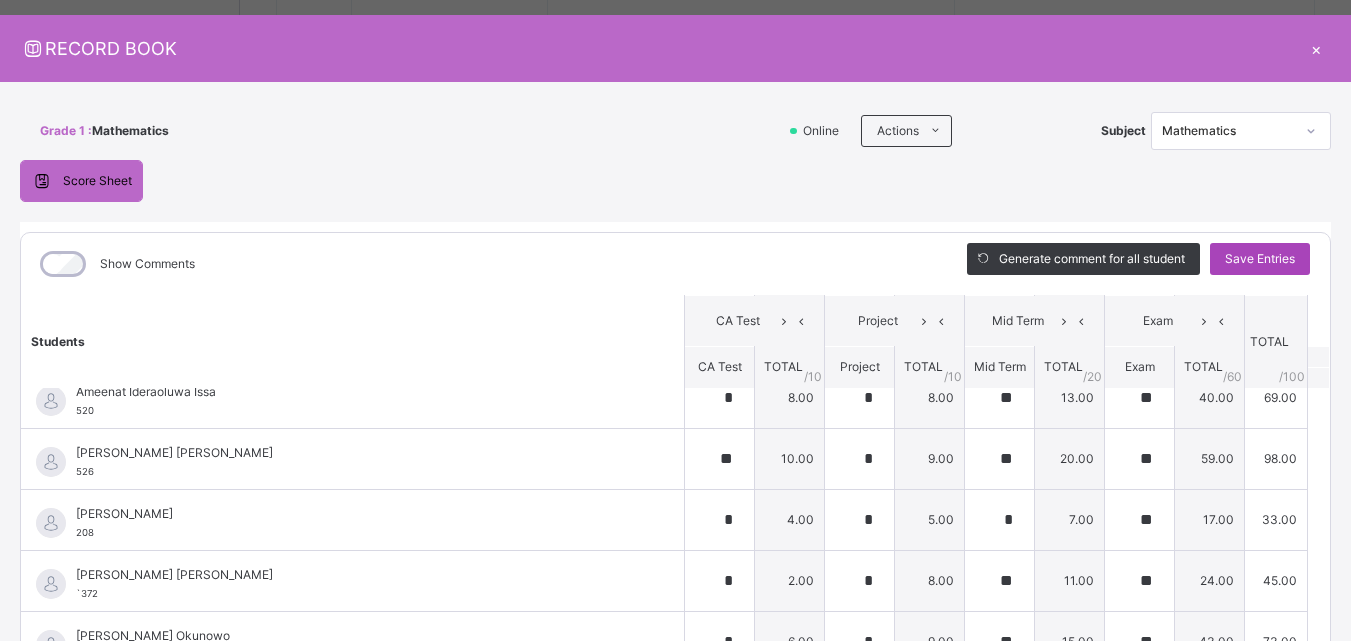 click on "Save Entries" at bounding box center [1260, 259] 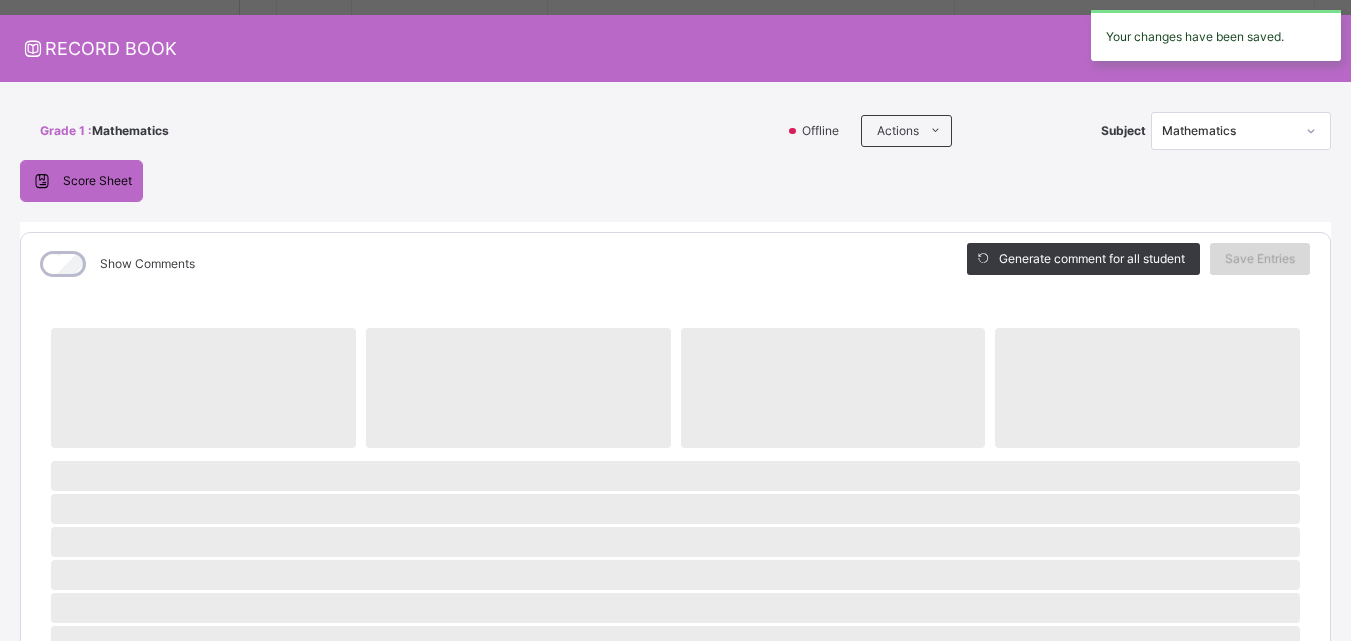 click on "Show Comments" at bounding box center (479, 264) 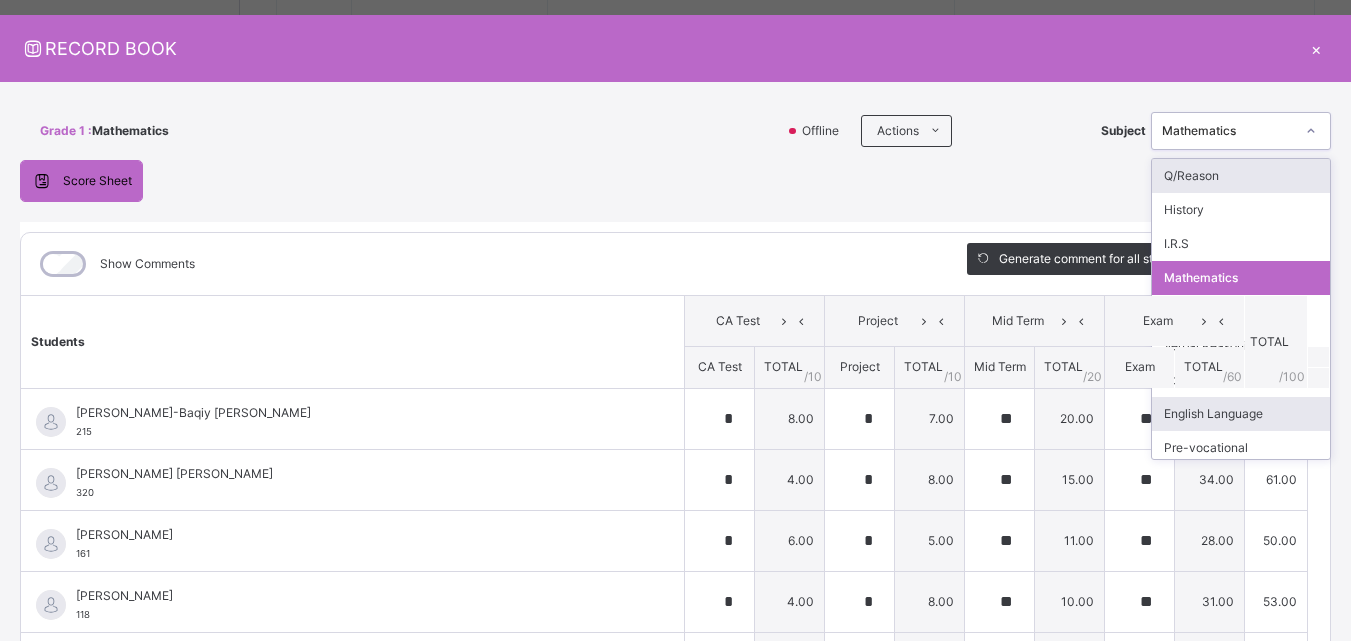 click on "English Language" at bounding box center [1241, 414] 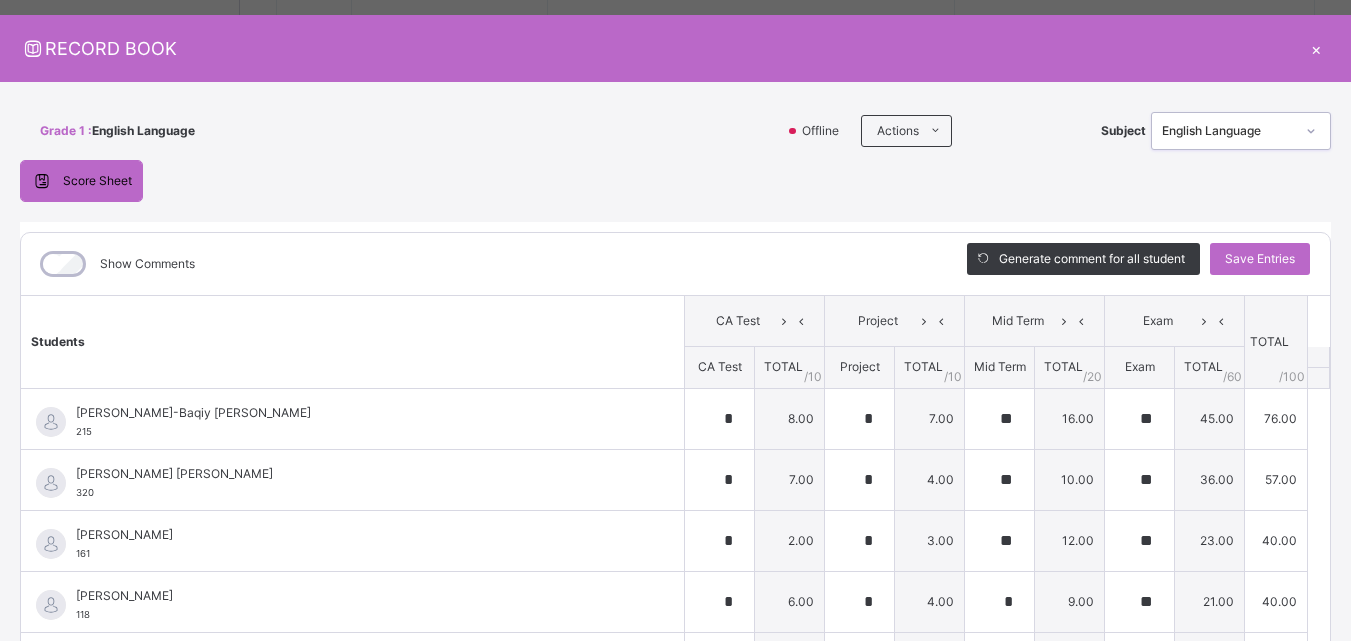 type on "*" 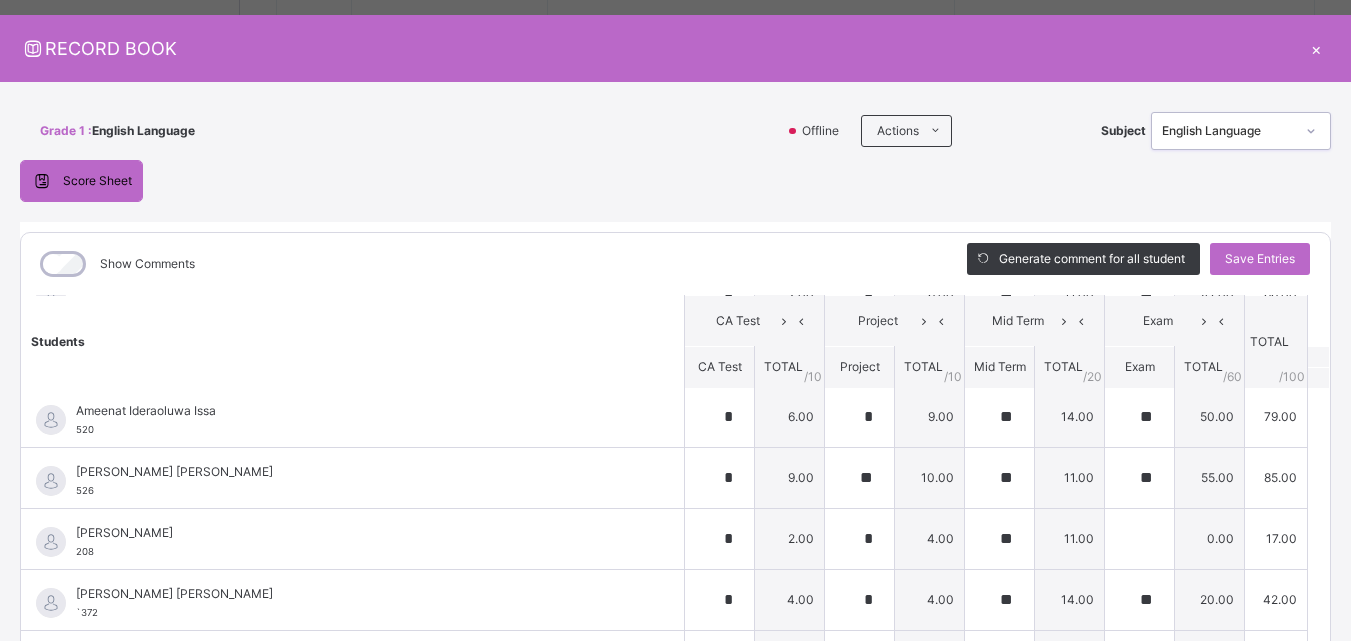 scroll, scrollTop: 448, scrollLeft: 0, axis: vertical 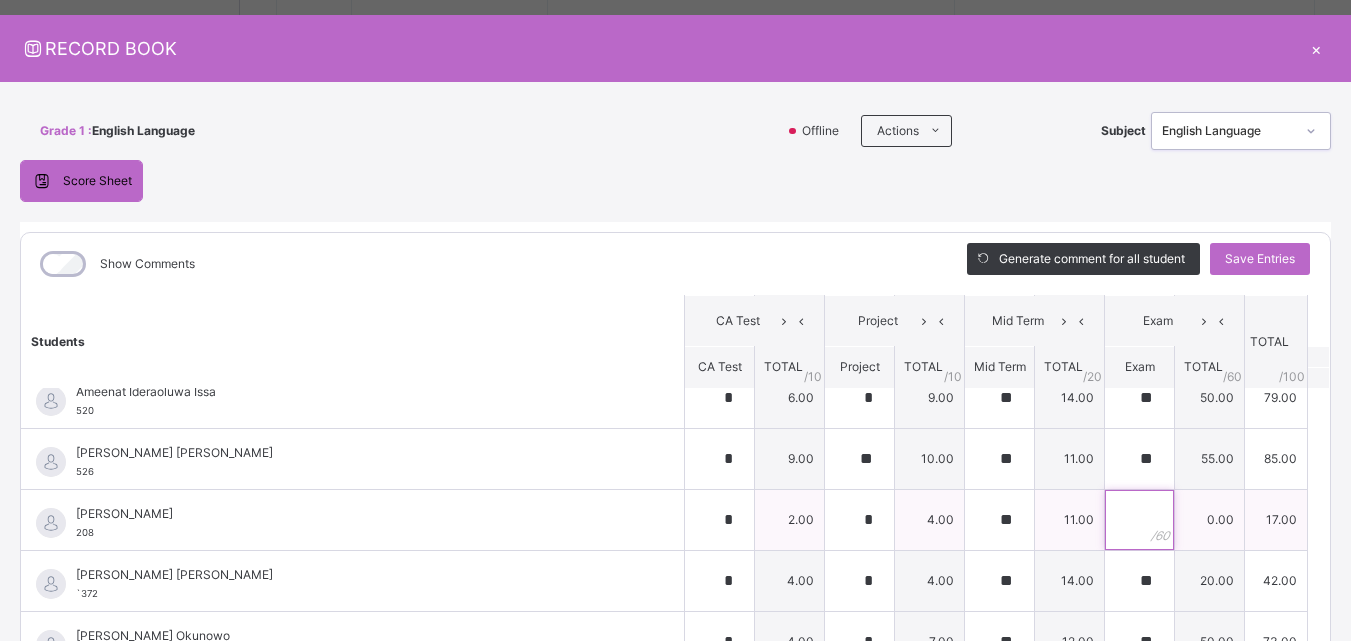 click at bounding box center (1139, 520) 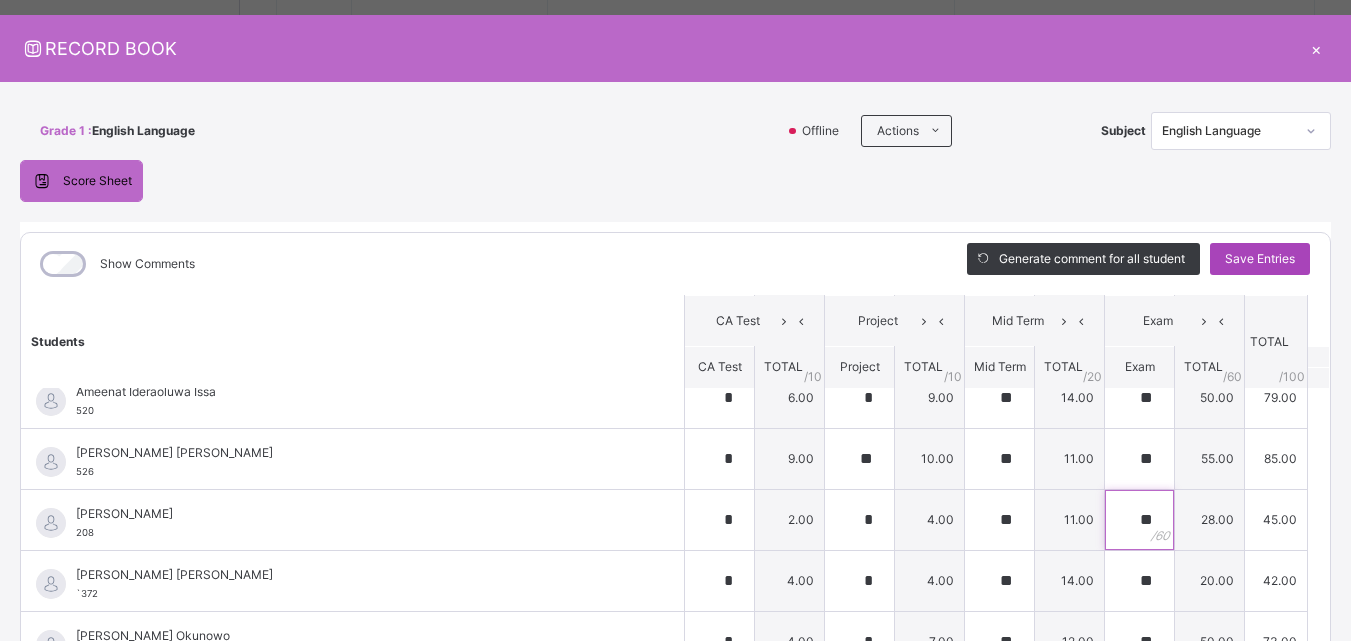 type on "**" 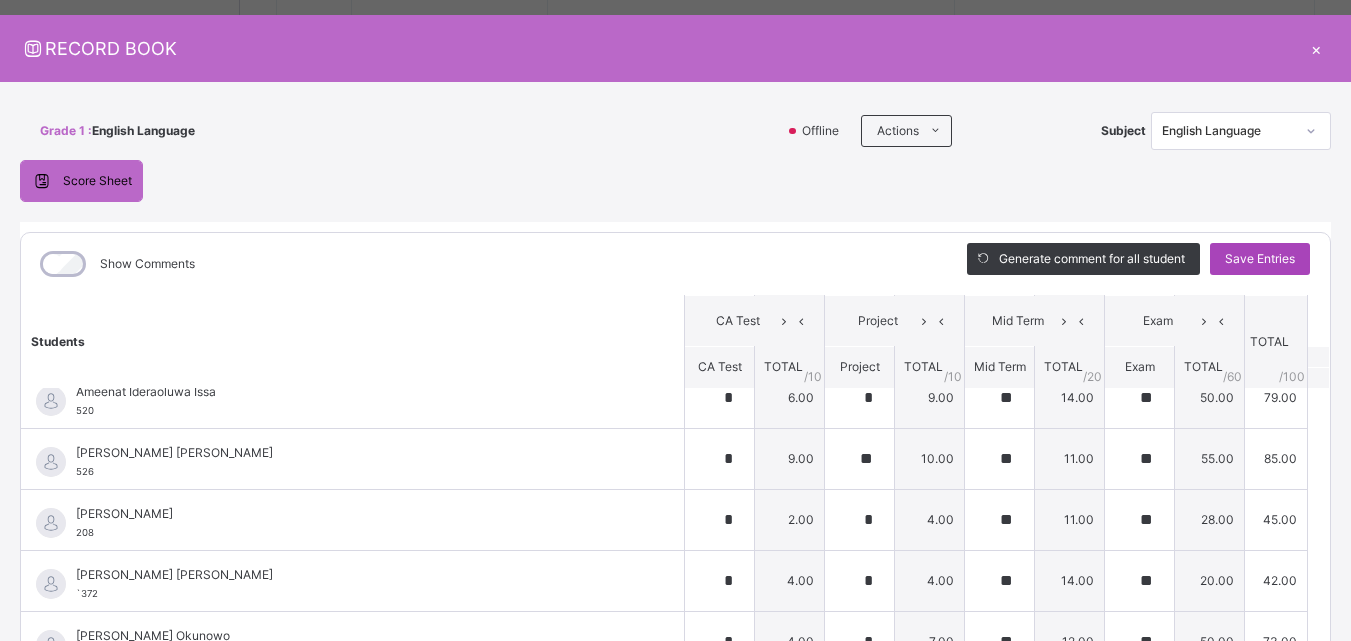click on "Save Entries" at bounding box center [1260, 259] 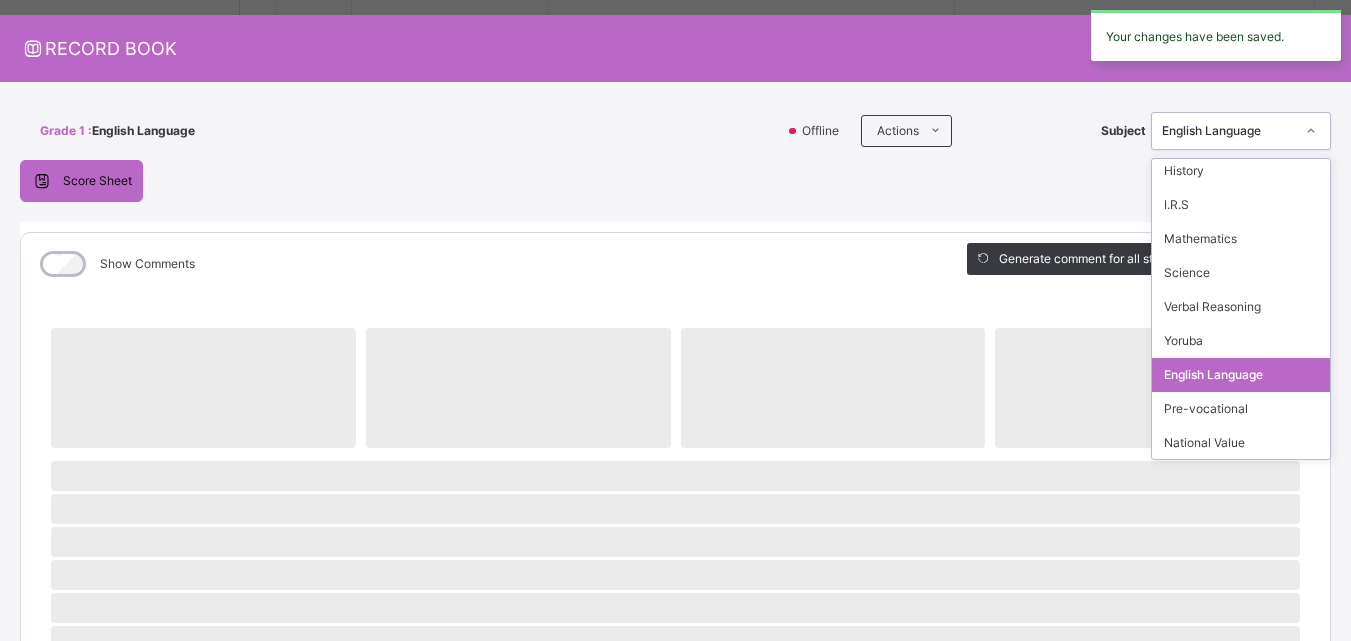 scroll, scrollTop: 108, scrollLeft: 0, axis: vertical 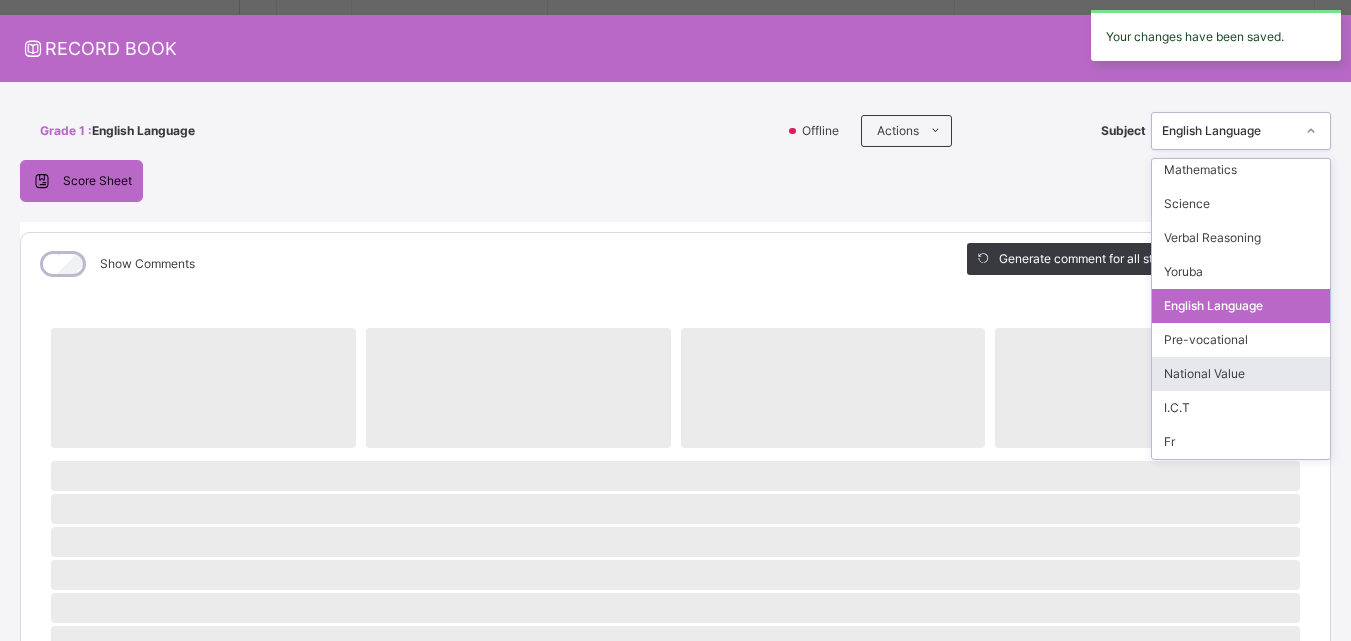 click on "National Value" at bounding box center [1241, 374] 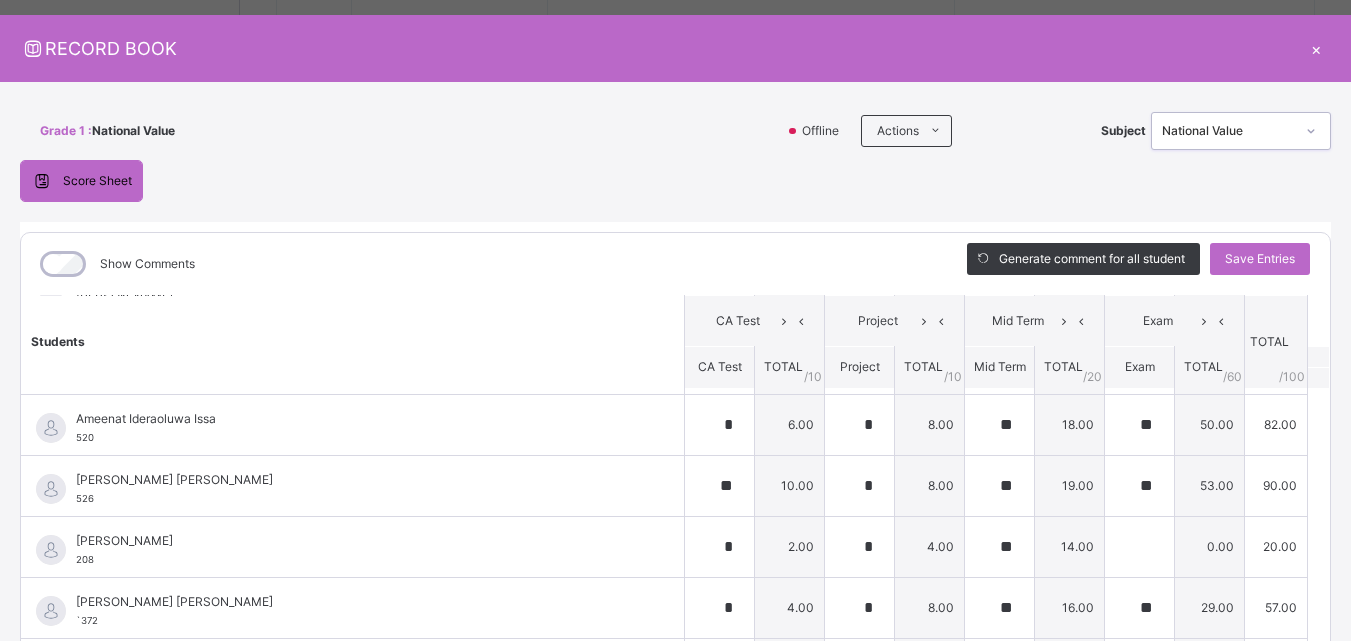 scroll, scrollTop: 448, scrollLeft: 0, axis: vertical 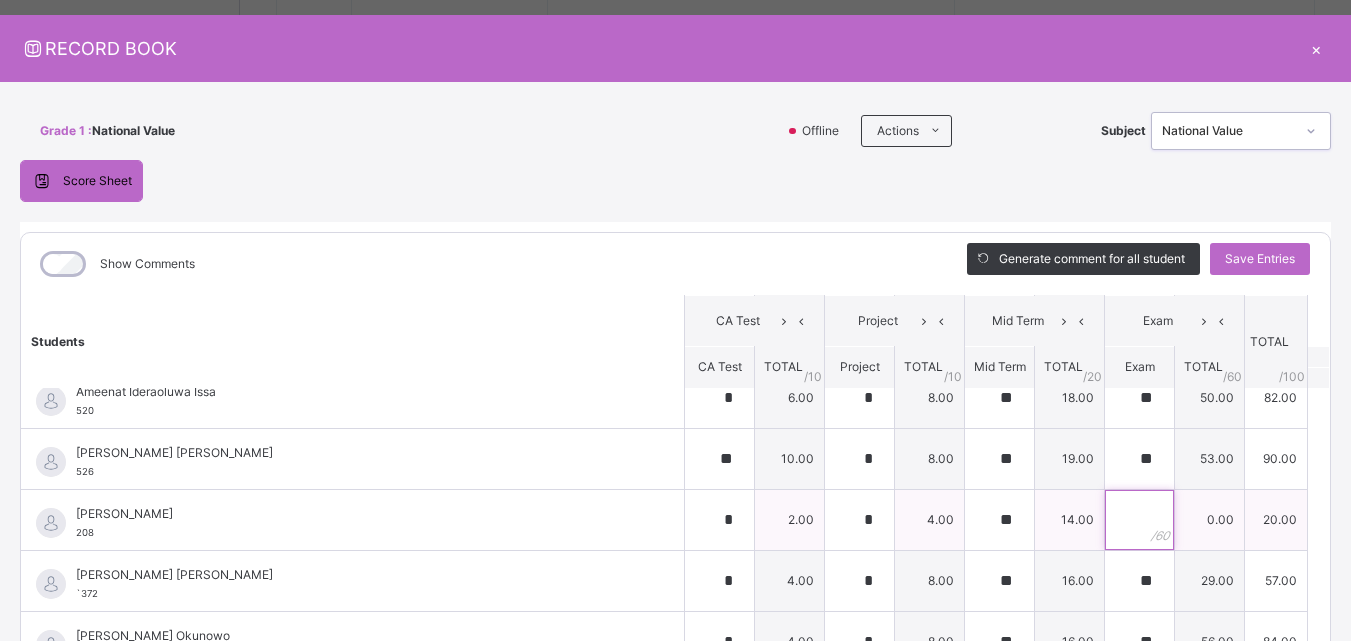 click at bounding box center [1139, 520] 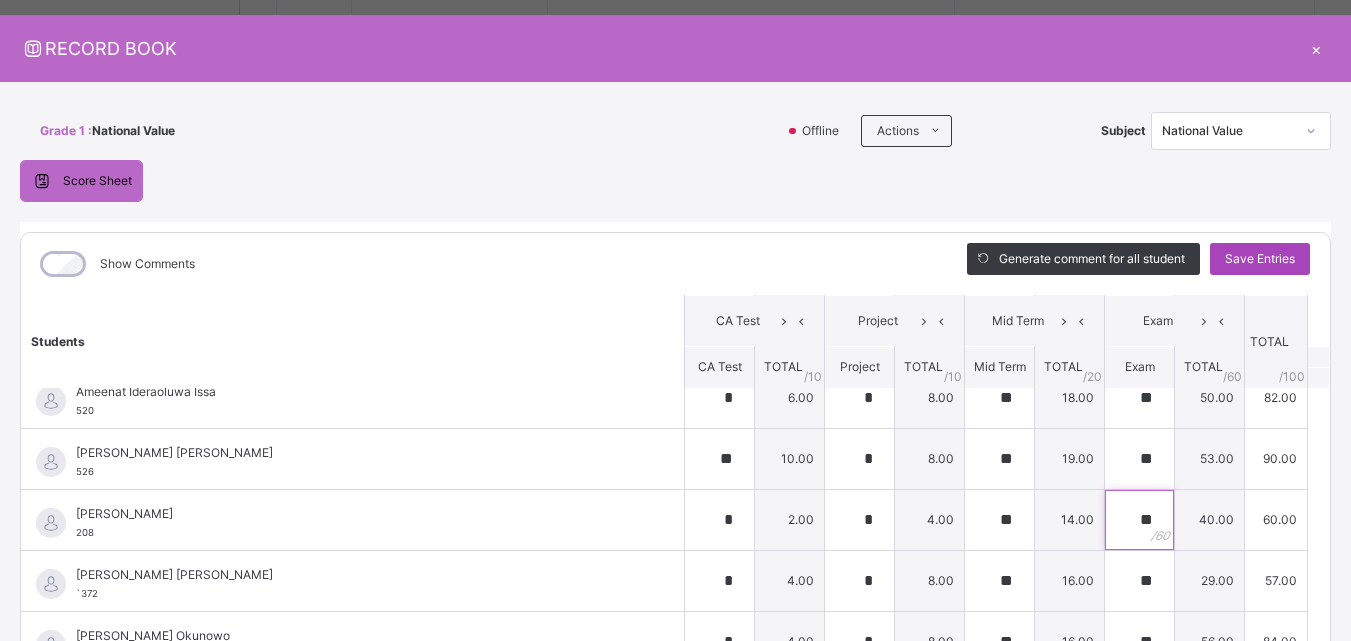 type on "**" 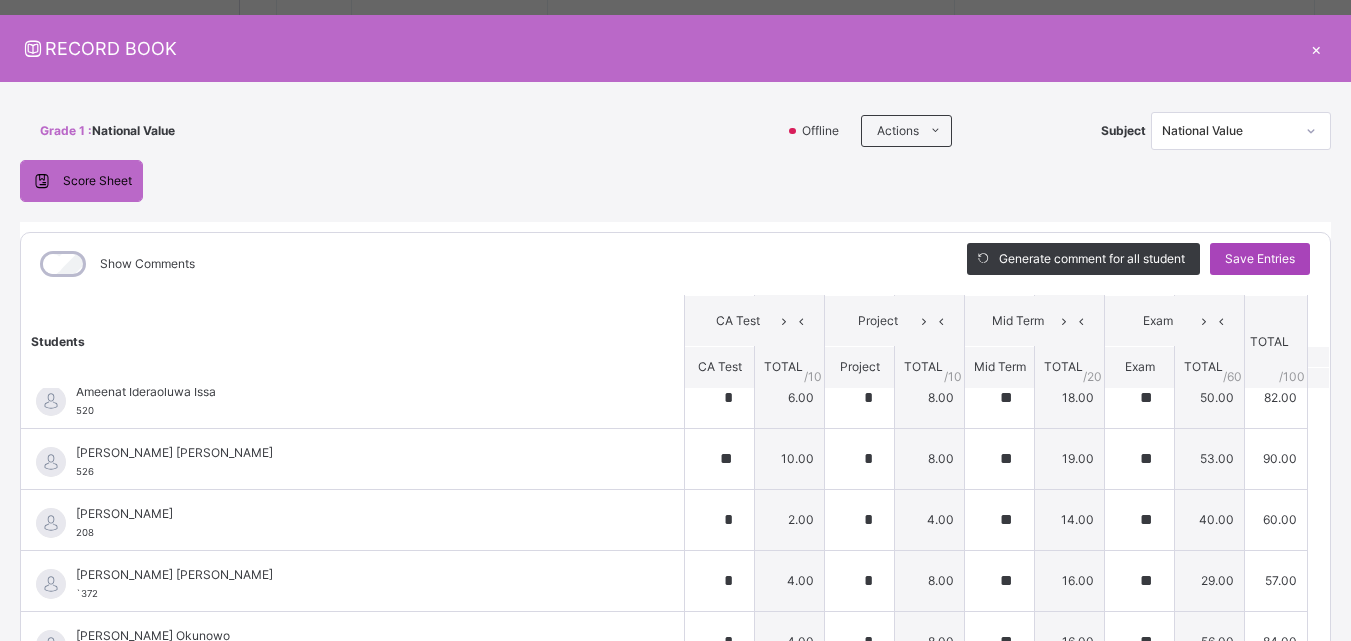 click on "Save Entries" at bounding box center [1260, 259] 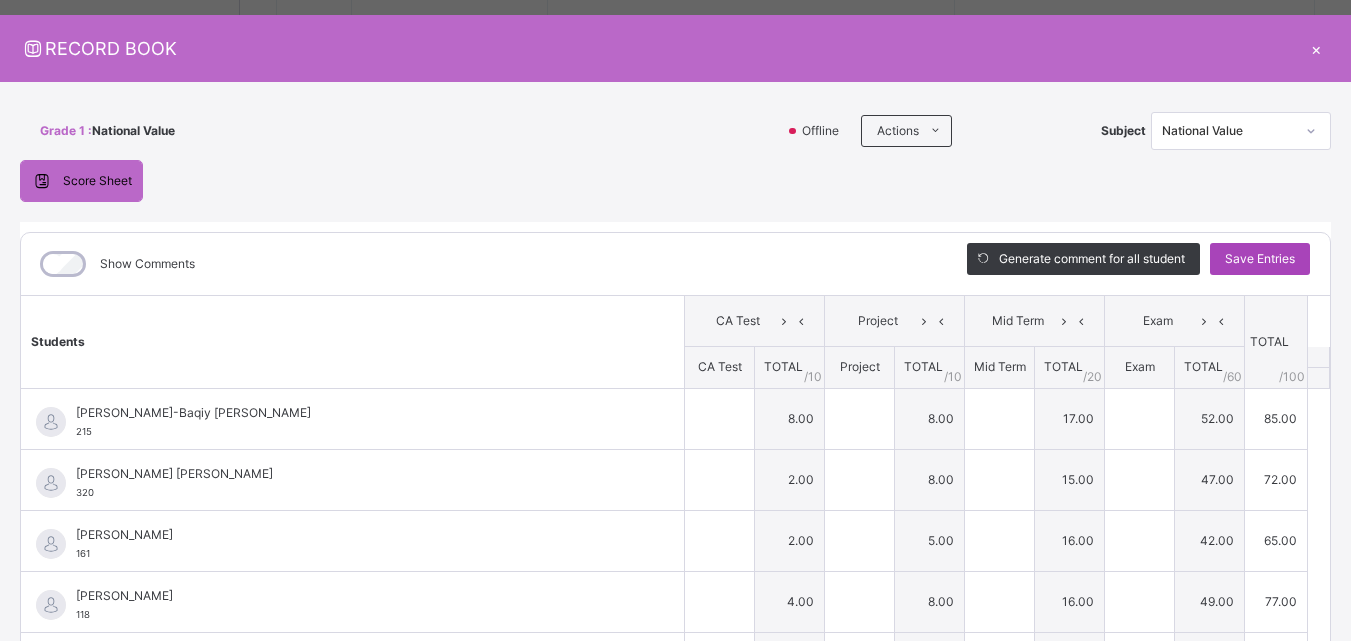 type on "*" 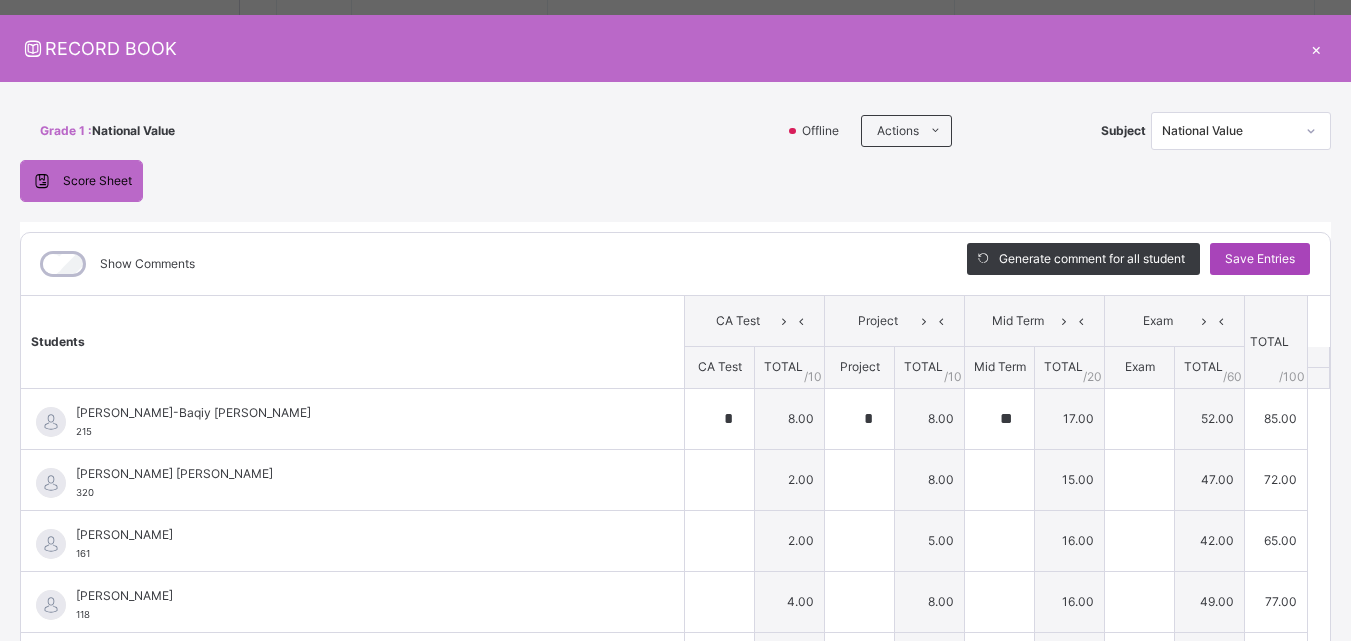 type on "**" 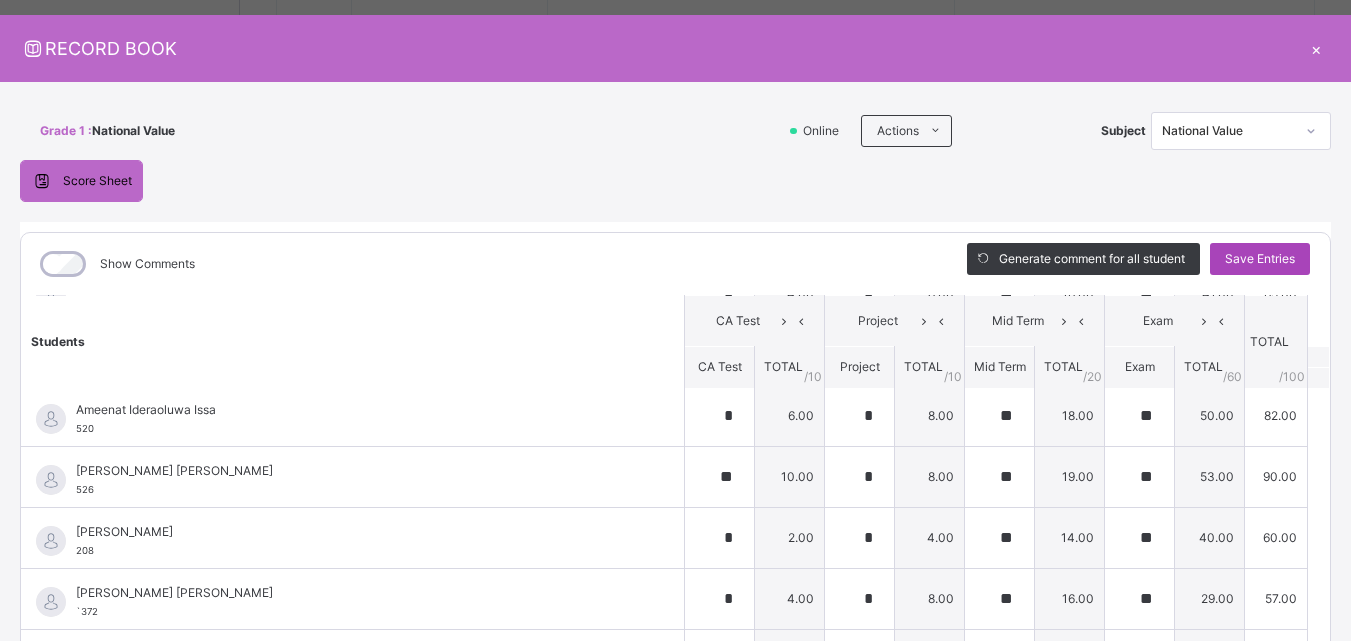 scroll, scrollTop: 428, scrollLeft: 0, axis: vertical 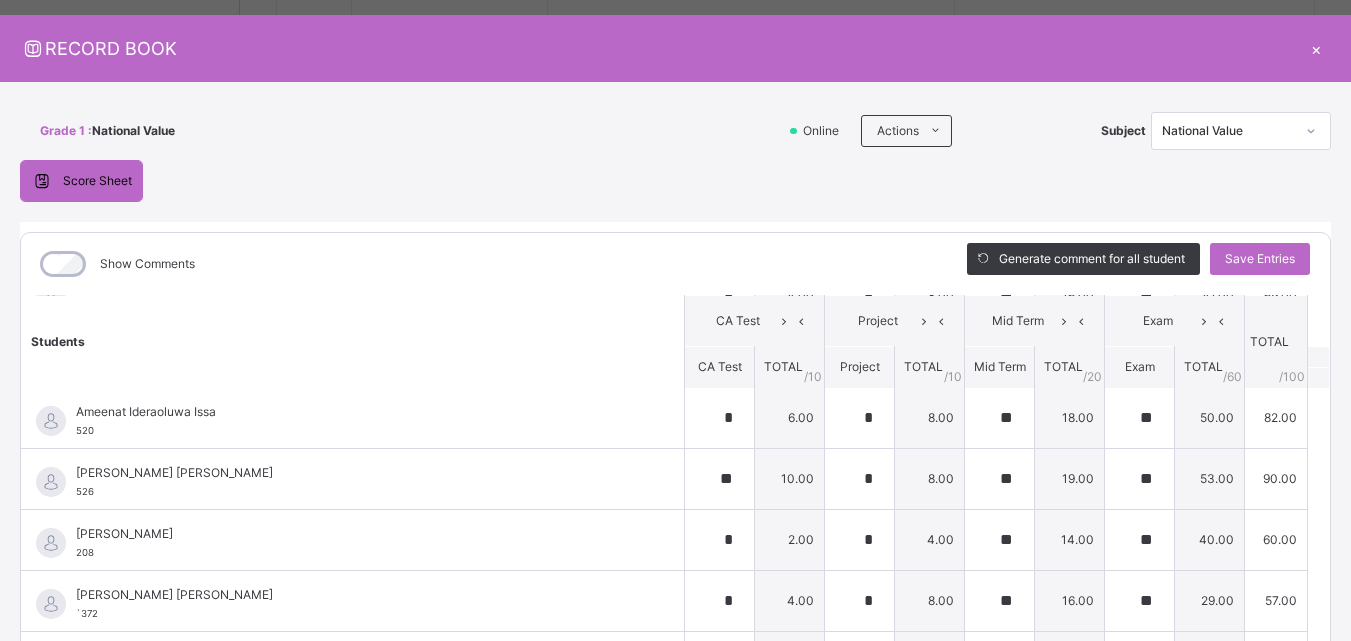 click on "×" at bounding box center (1316, 48) 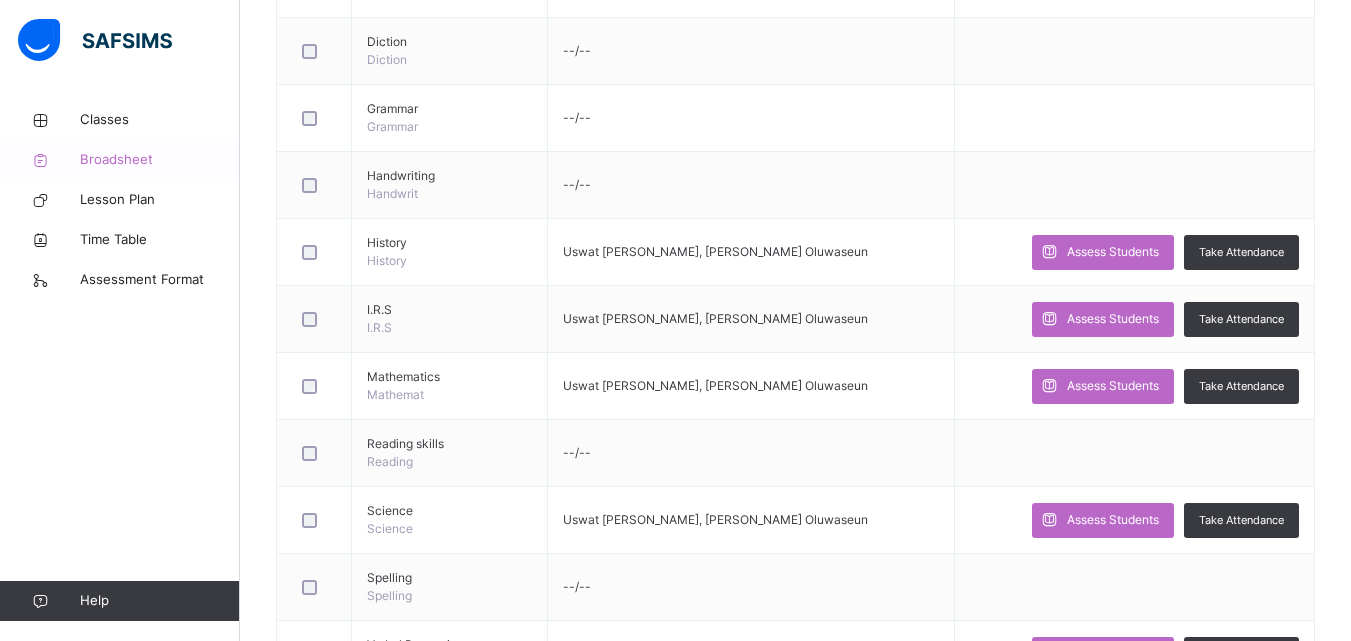 click on "Broadsheet" at bounding box center (160, 160) 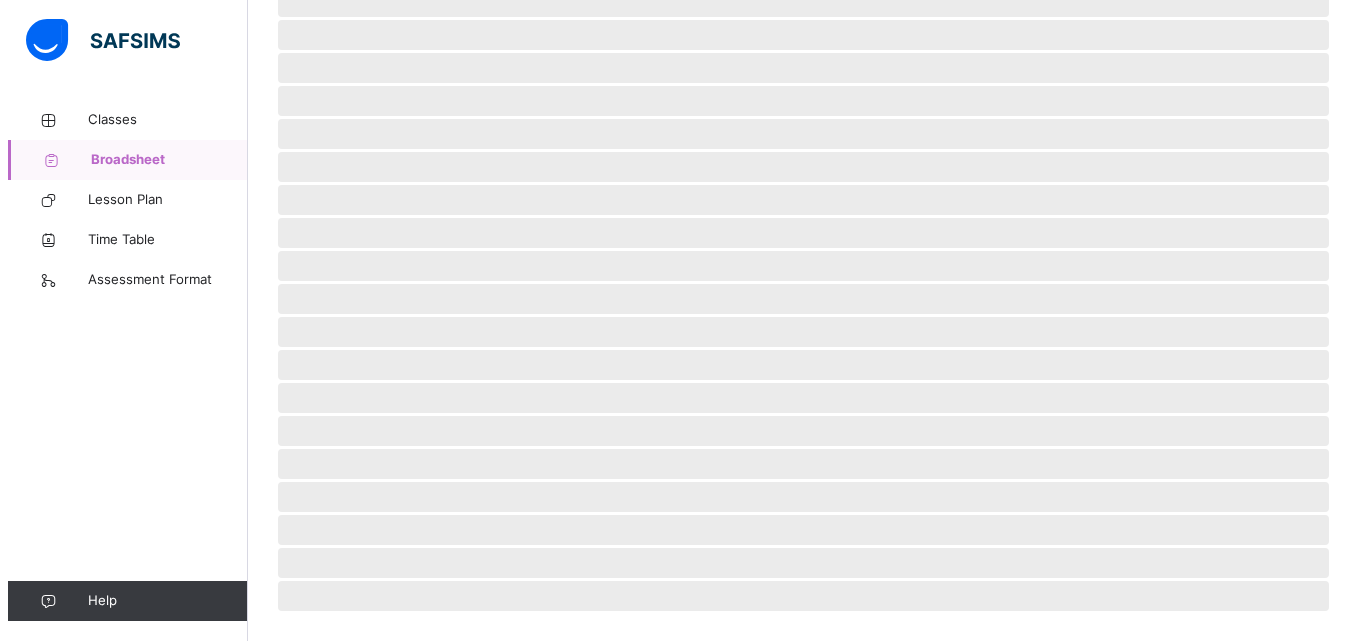 scroll, scrollTop: 0, scrollLeft: 0, axis: both 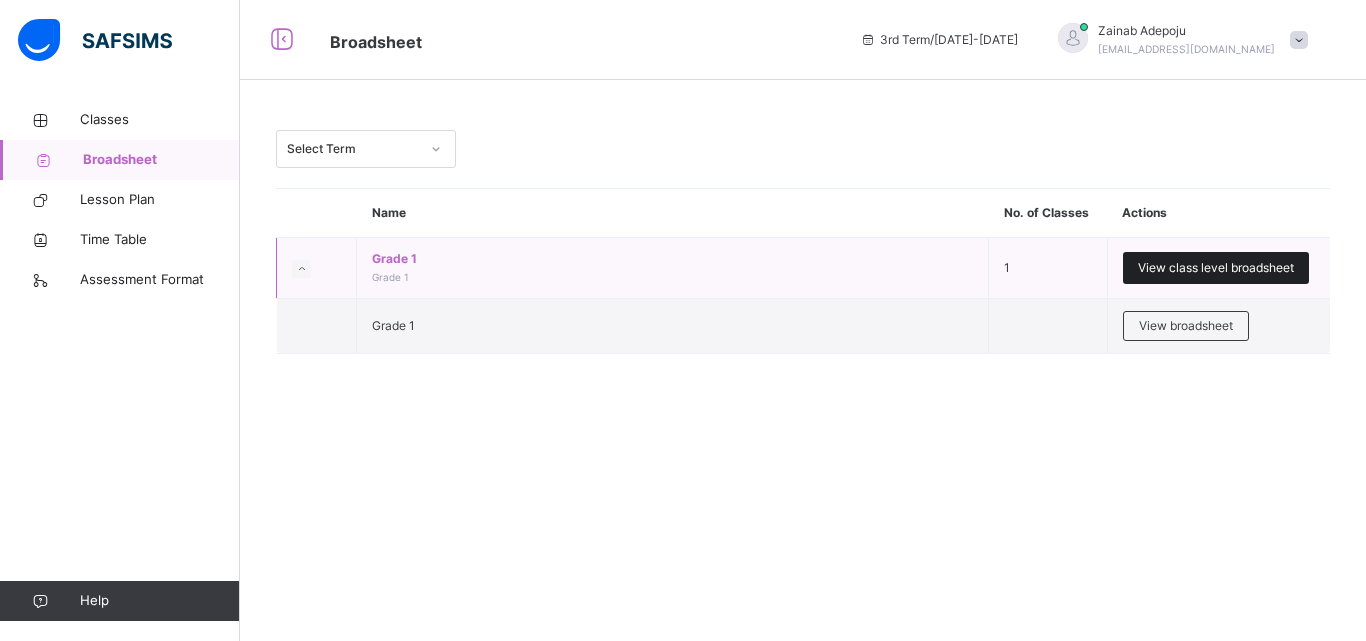 click on "View class level broadsheet" at bounding box center [1216, 268] 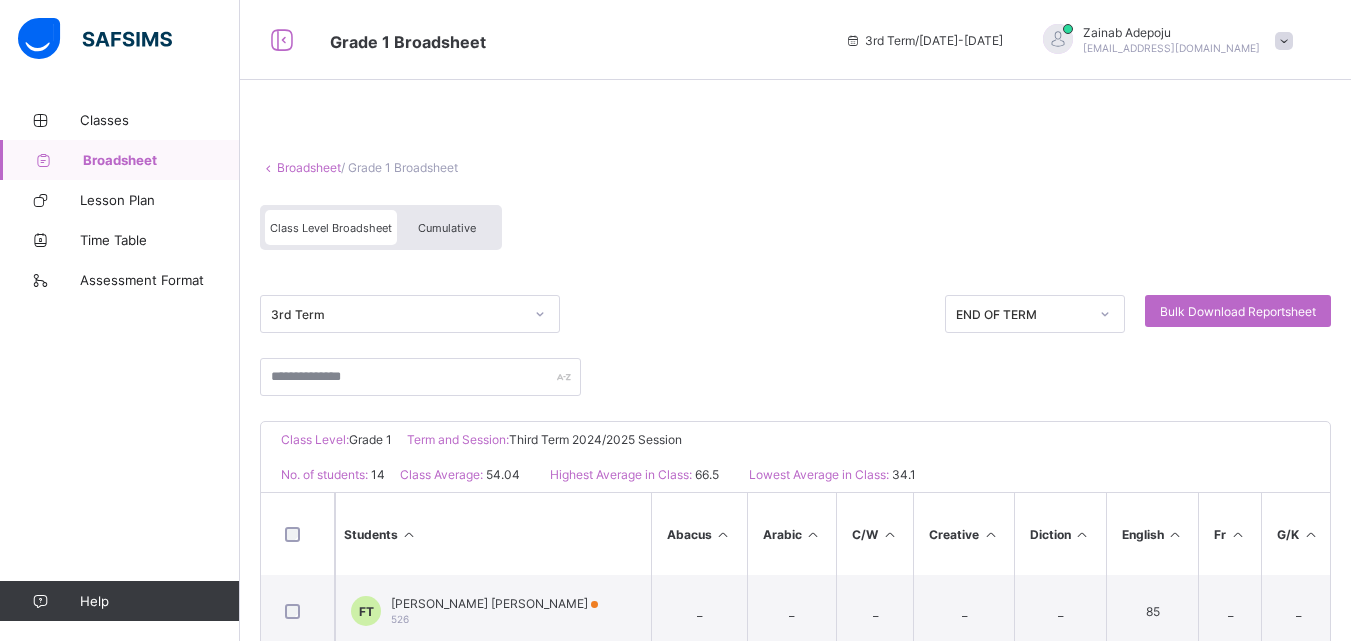 scroll, scrollTop: 0, scrollLeft: 0, axis: both 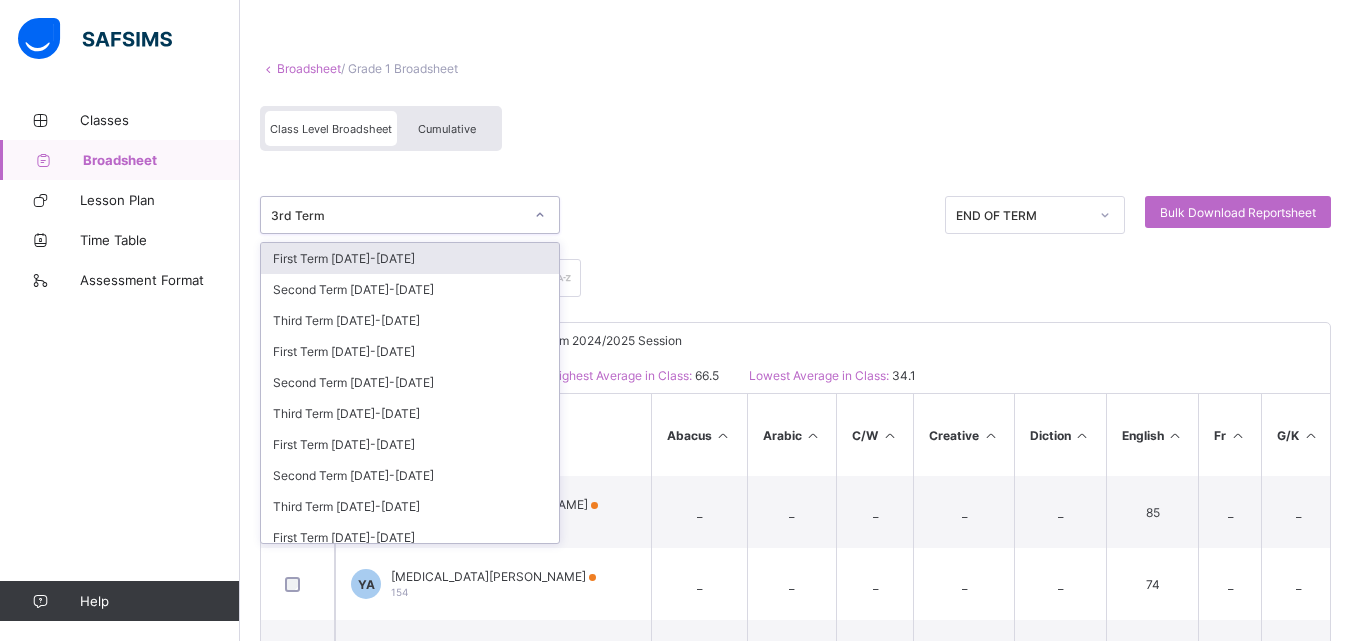 click 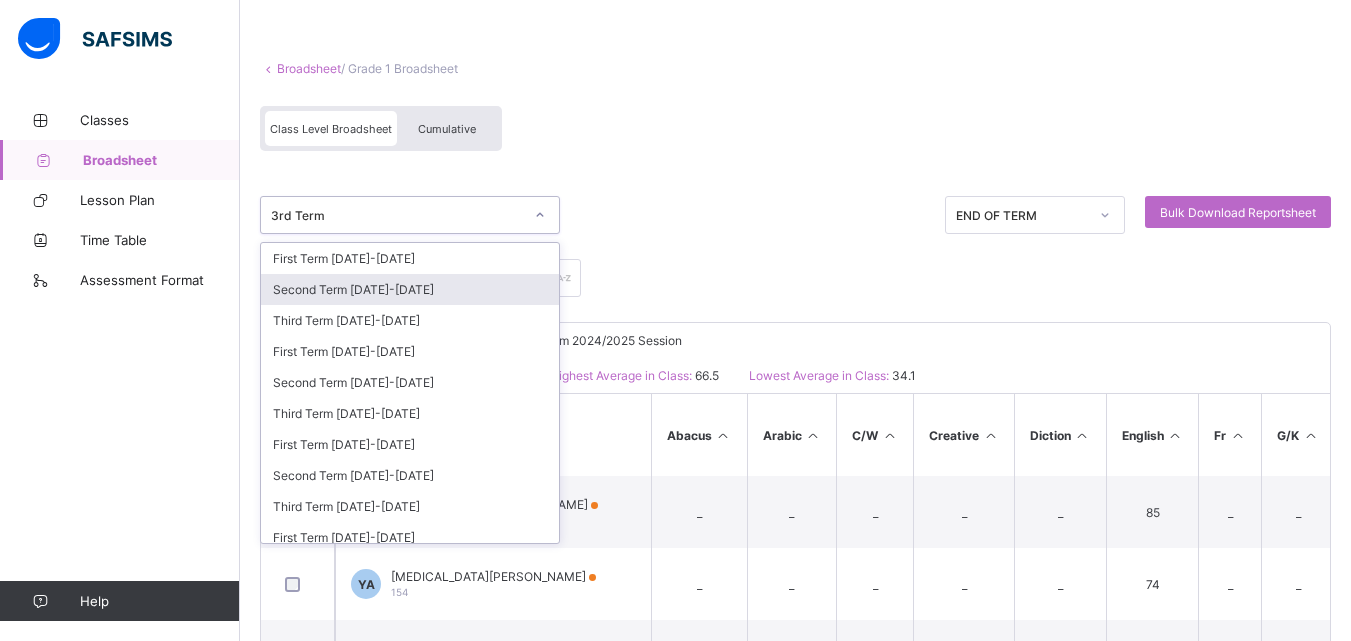 click on "Second Term 2024-2025" at bounding box center (410, 289) 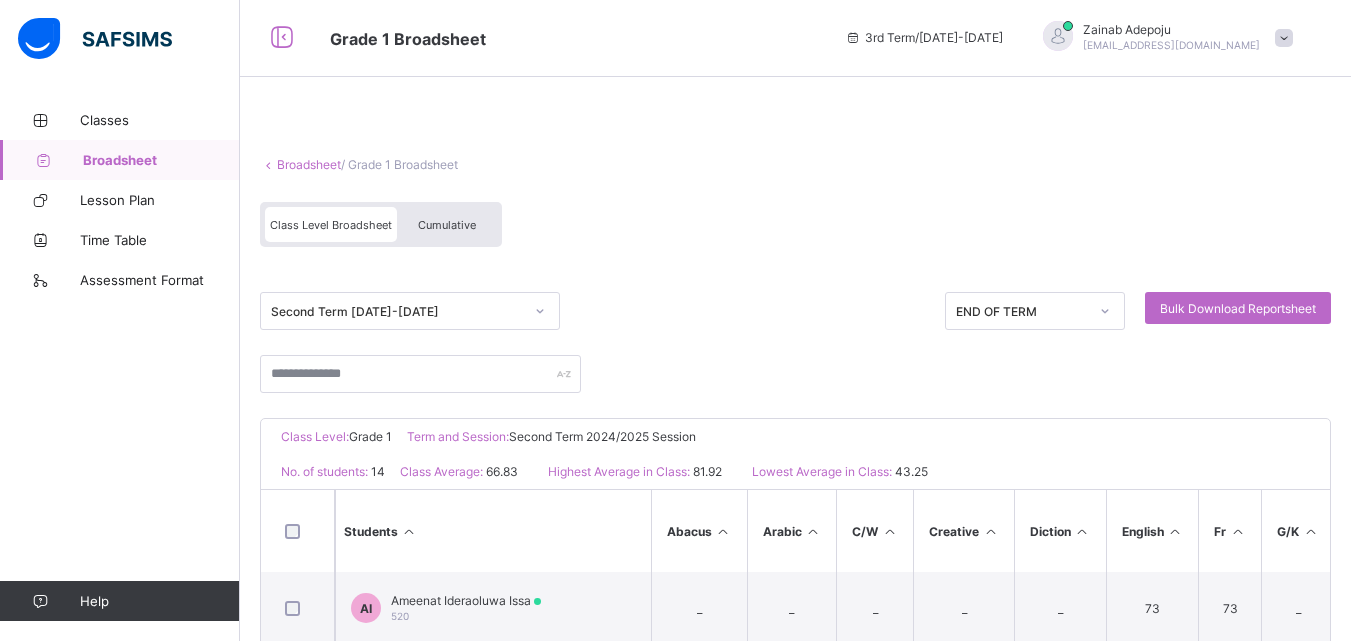 scroll, scrollTop: 0, scrollLeft: 0, axis: both 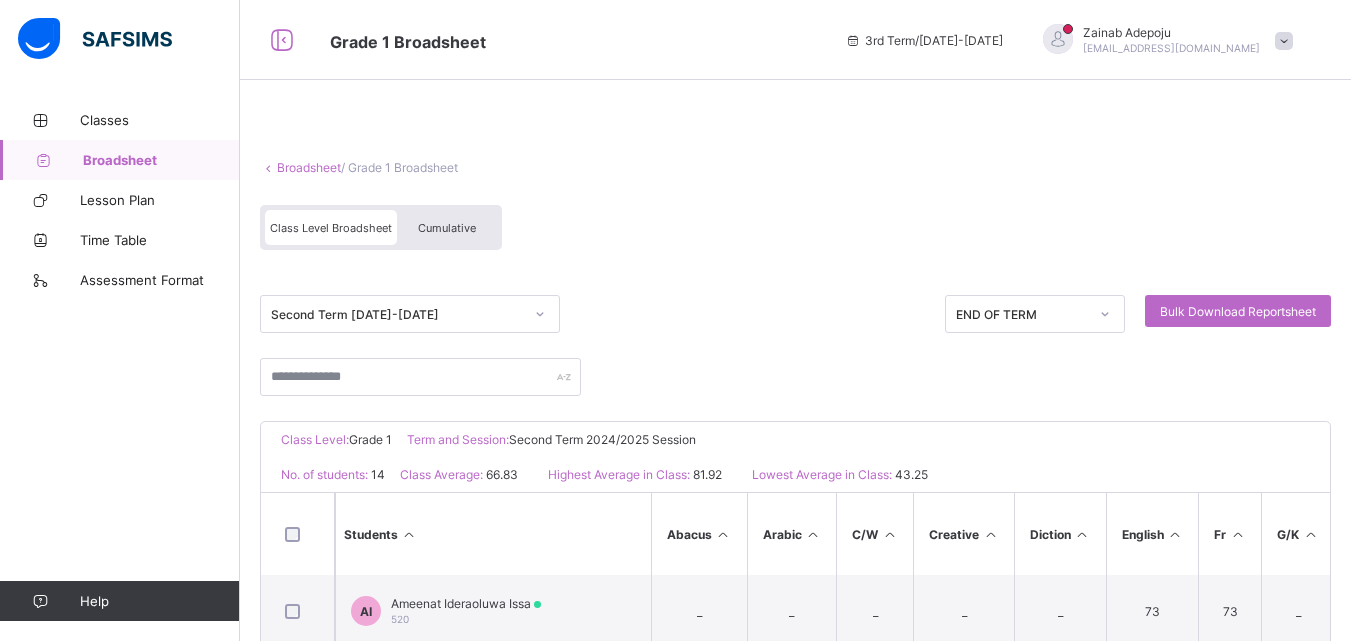click on "Cumulative" at bounding box center [447, 227] 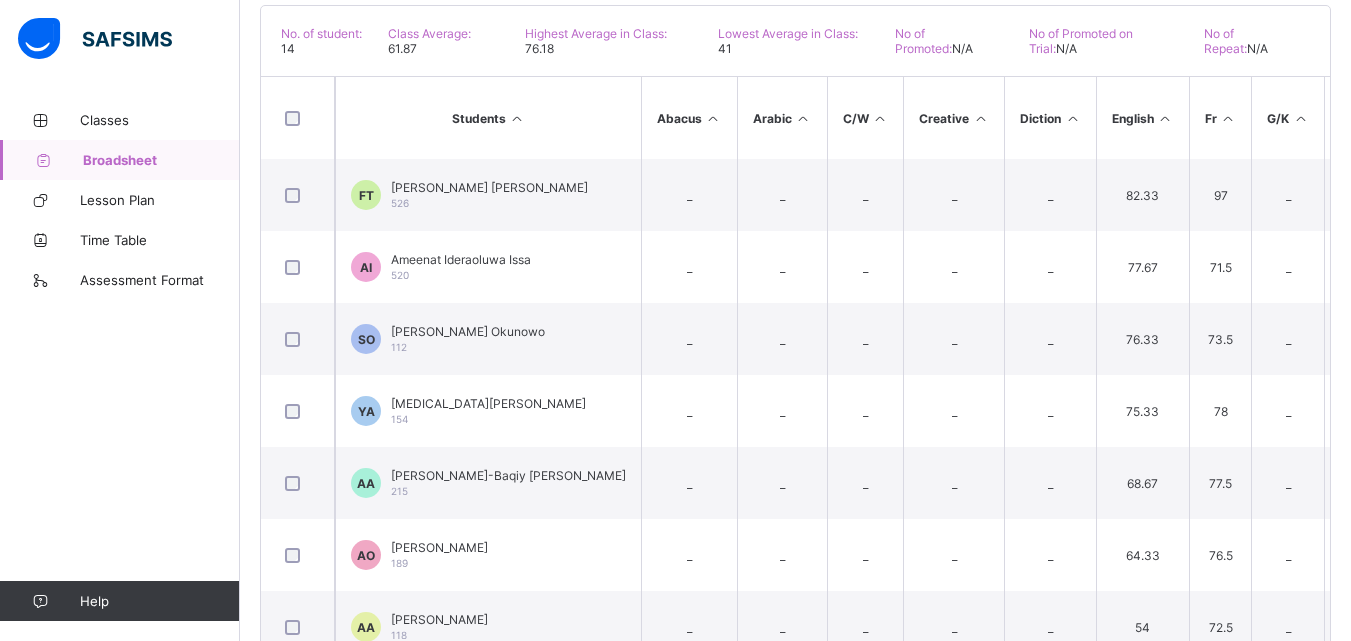 scroll, scrollTop: 466, scrollLeft: 0, axis: vertical 